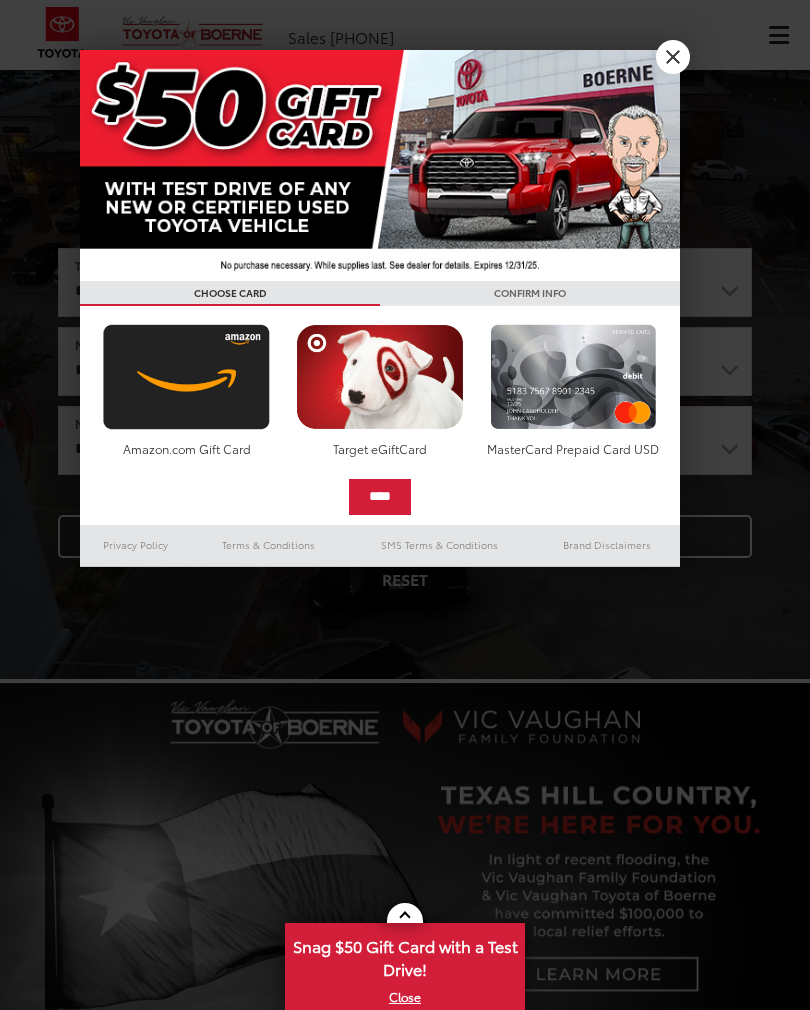 scroll, scrollTop: 0, scrollLeft: 0, axis: both 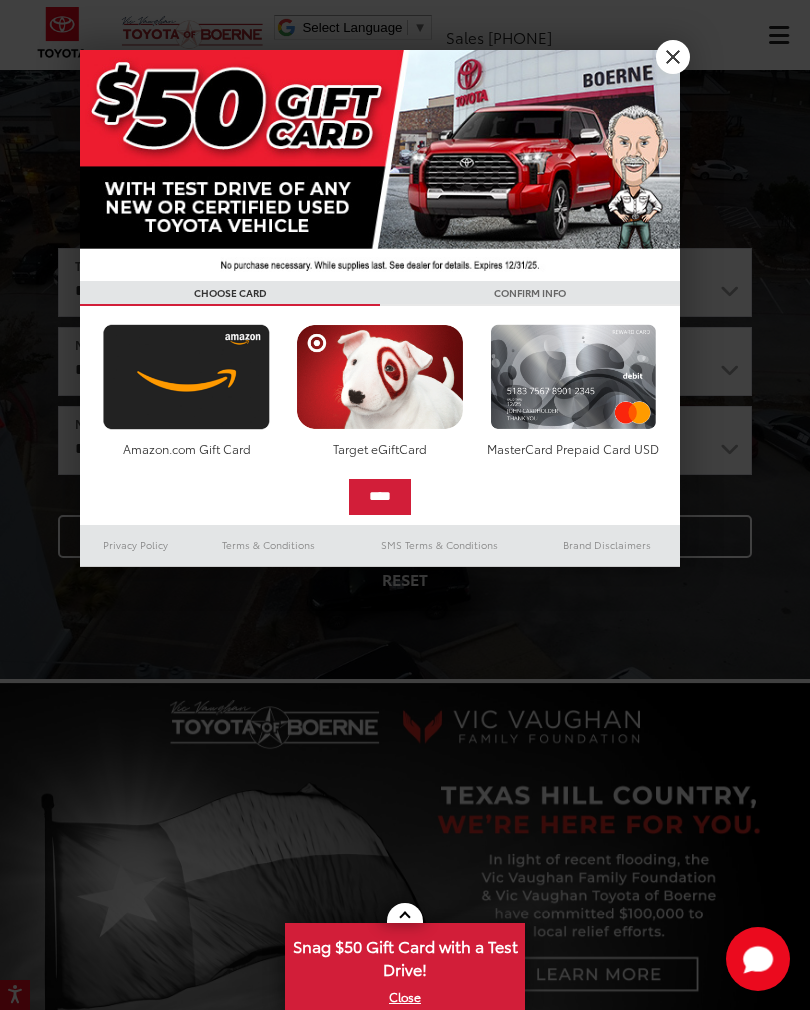 click on "X" at bounding box center [673, 57] 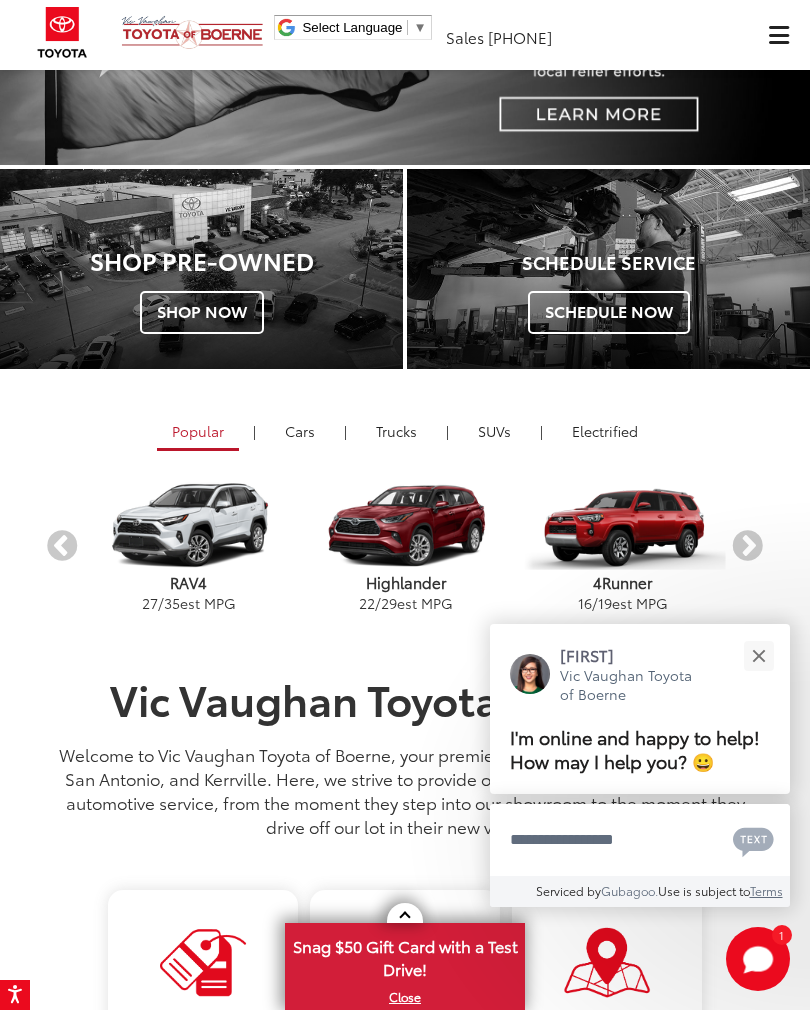 scroll, scrollTop: 859, scrollLeft: 0, axis: vertical 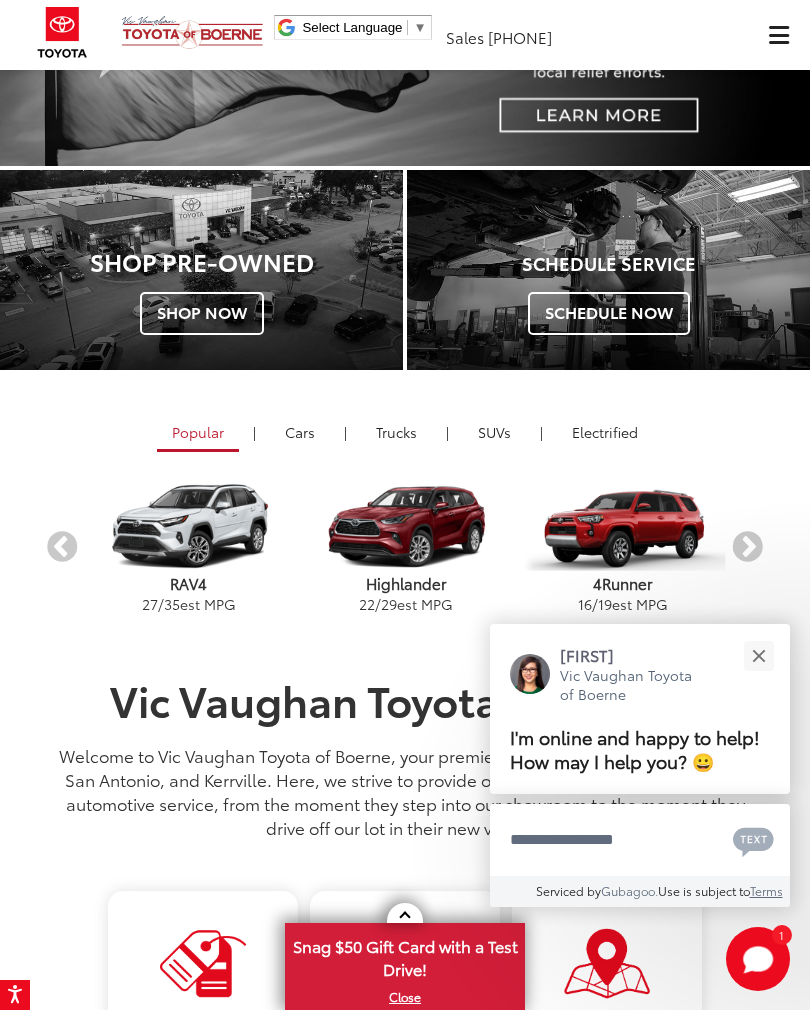 click at bounding box center [758, 655] 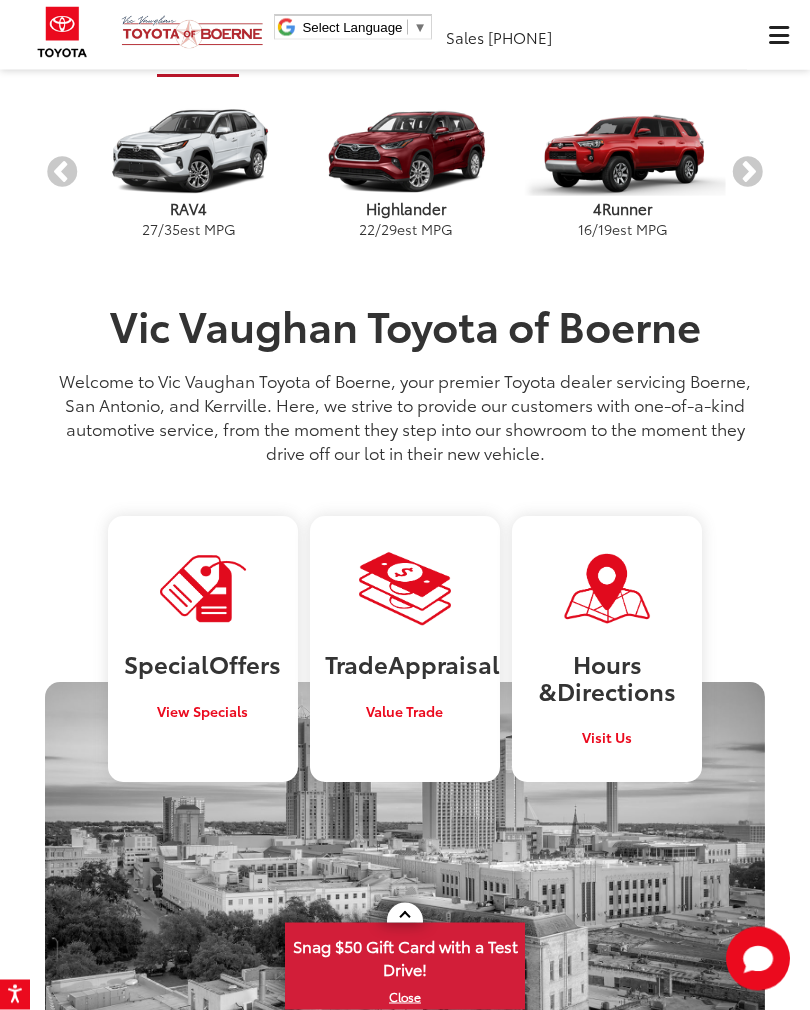 scroll, scrollTop: 1239, scrollLeft: 0, axis: vertical 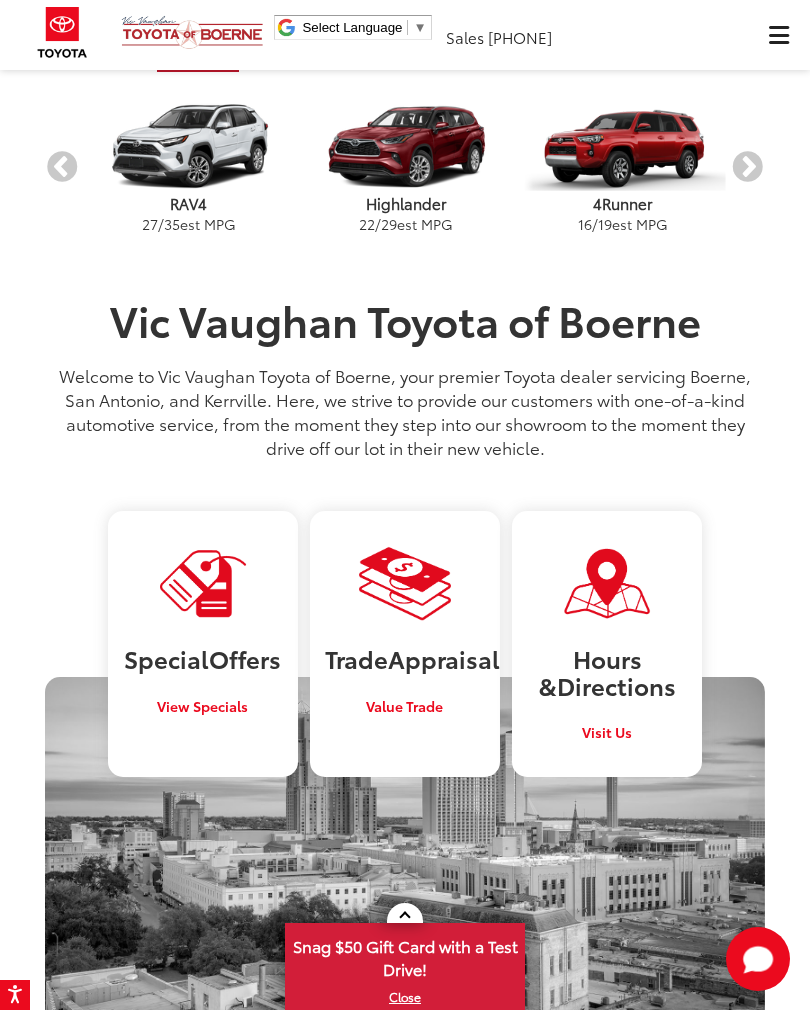 click on "Special
Offers" at bounding box center [203, 658] 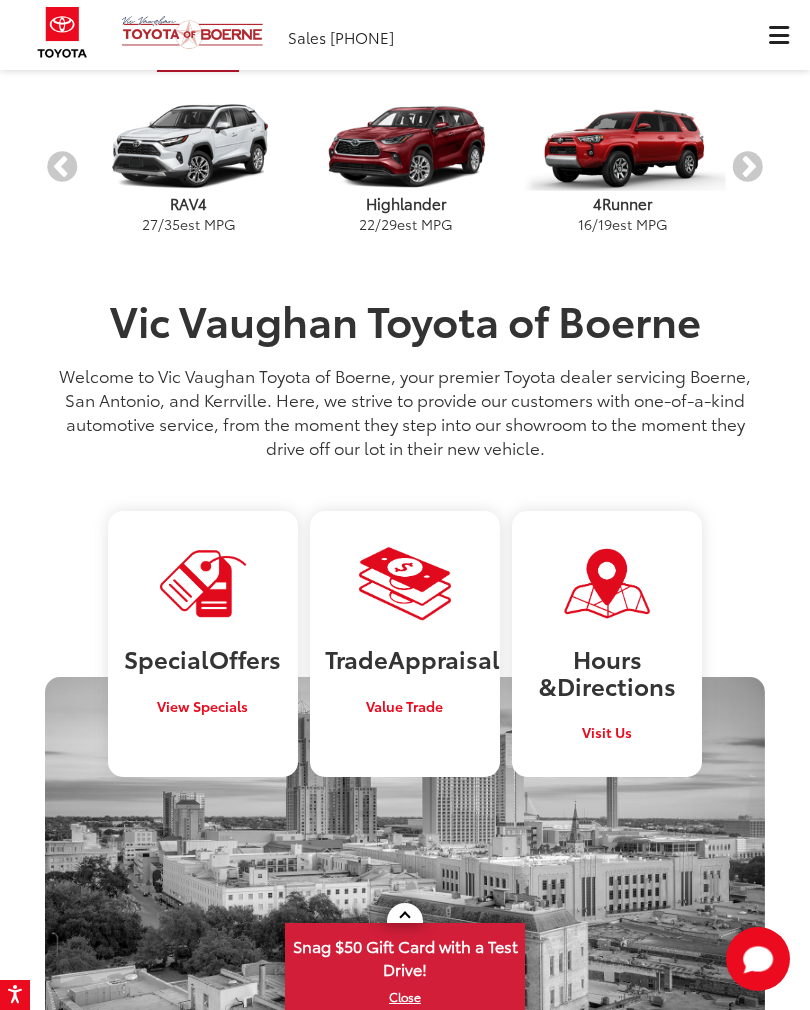scroll, scrollTop: 1270, scrollLeft: 0, axis: vertical 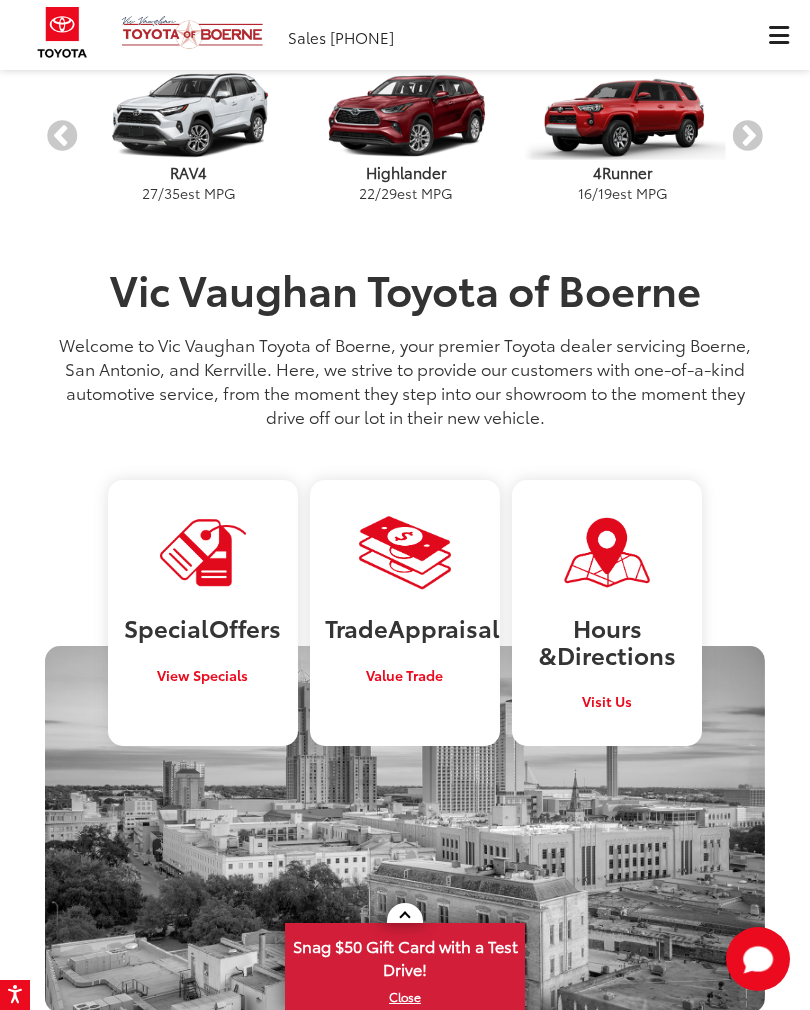 click on "Special
Offers" at bounding box center (203, 627) 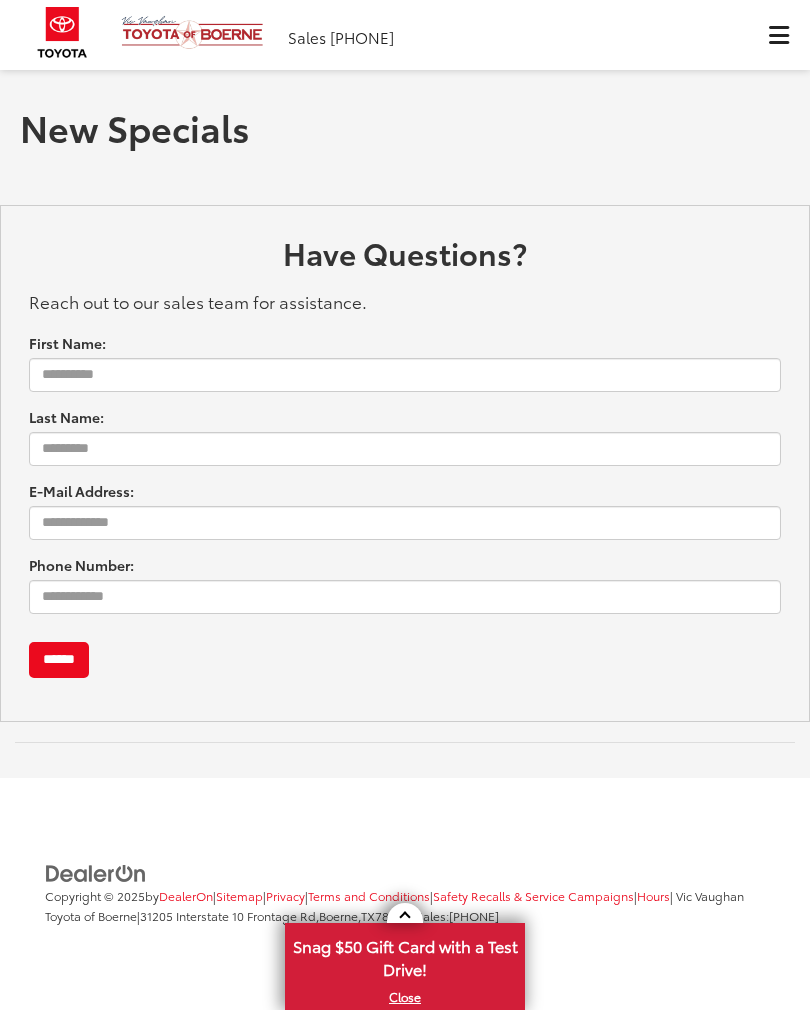 scroll, scrollTop: 0, scrollLeft: 0, axis: both 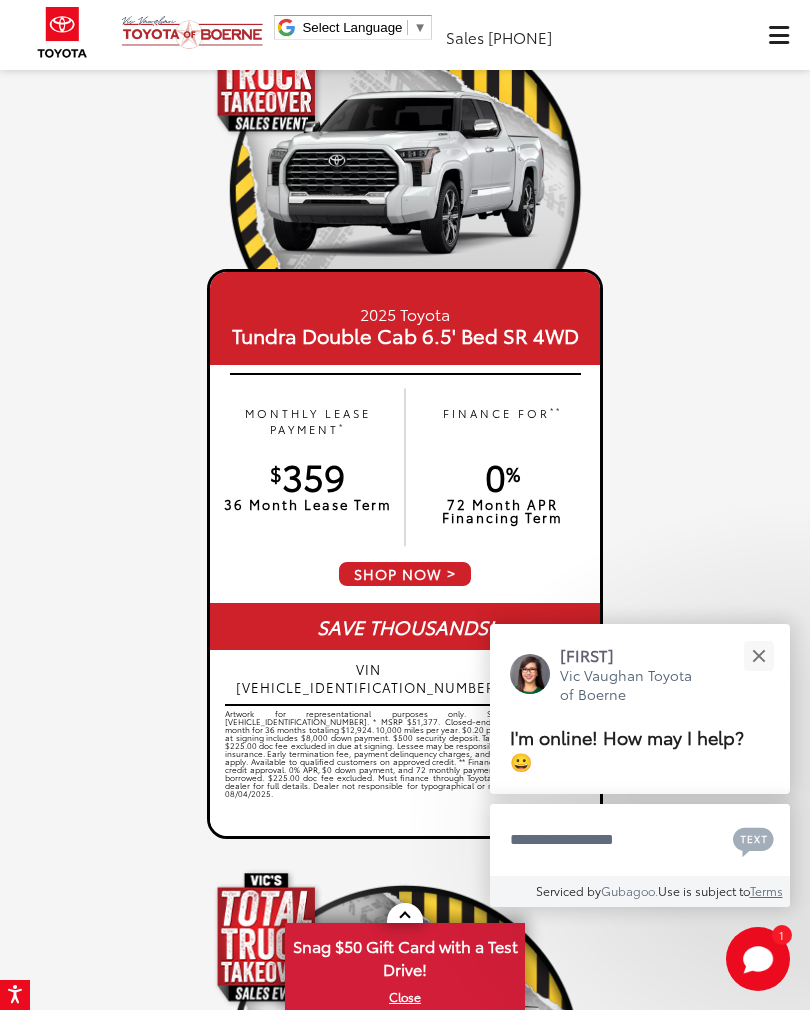 click at bounding box center (758, 655) 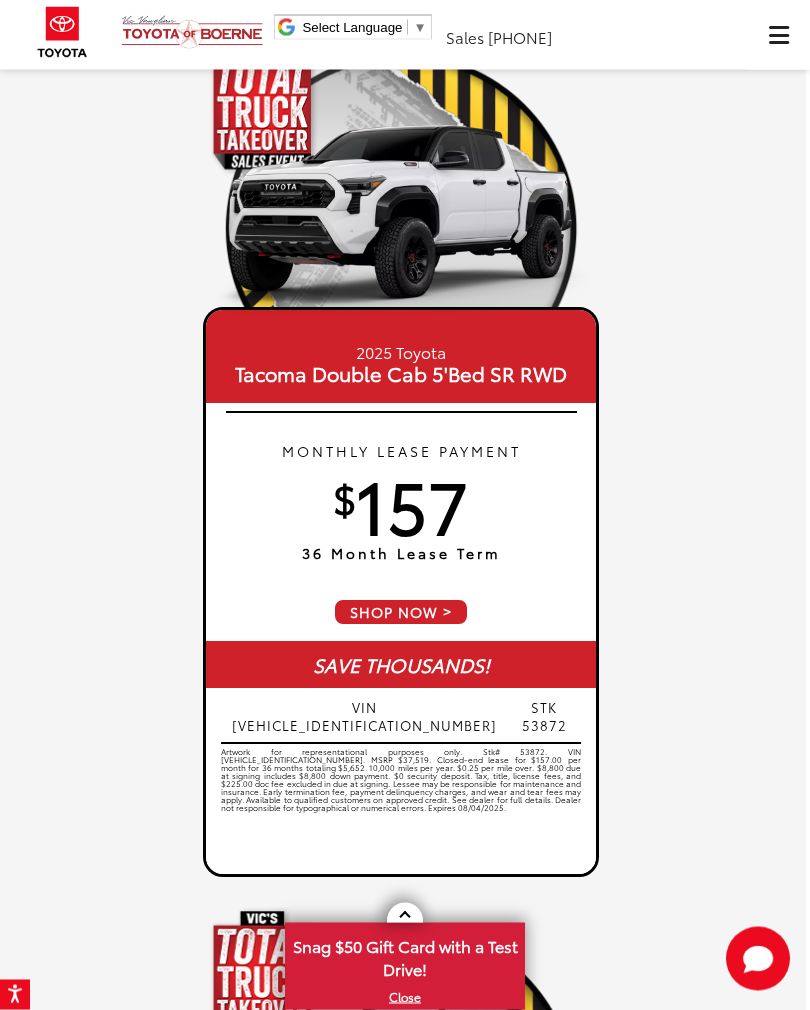 scroll, scrollTop: 1880, scrollLeft: 4, axis: both 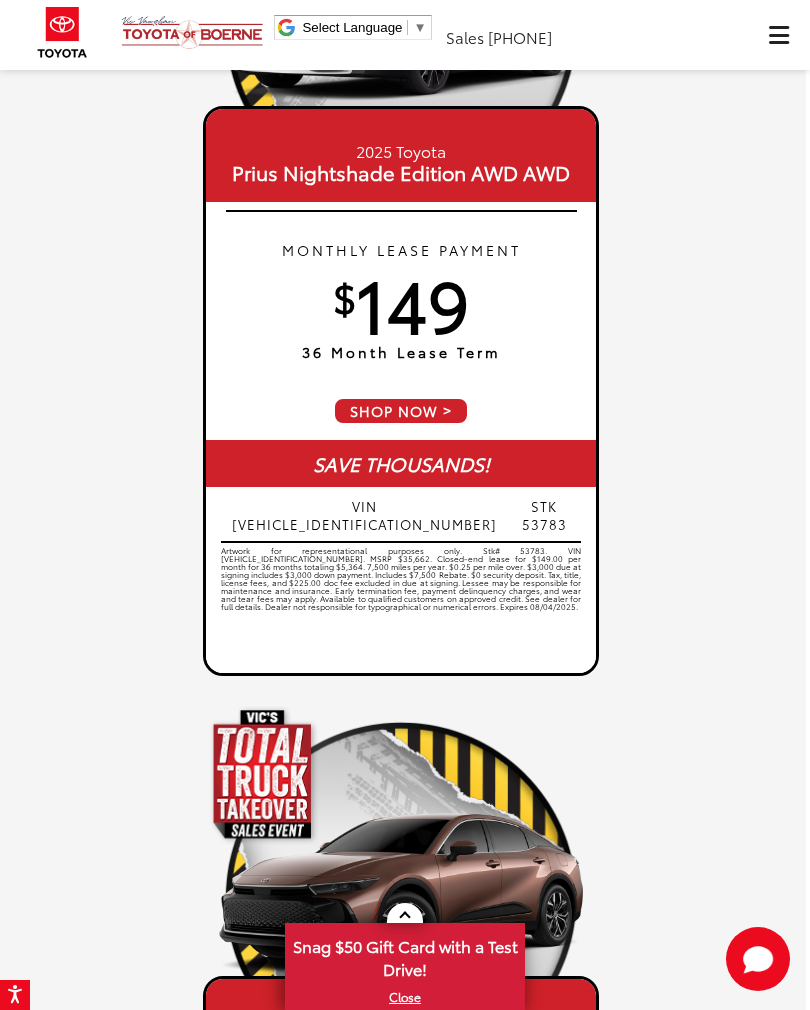 click at bounding box center (779, 35) 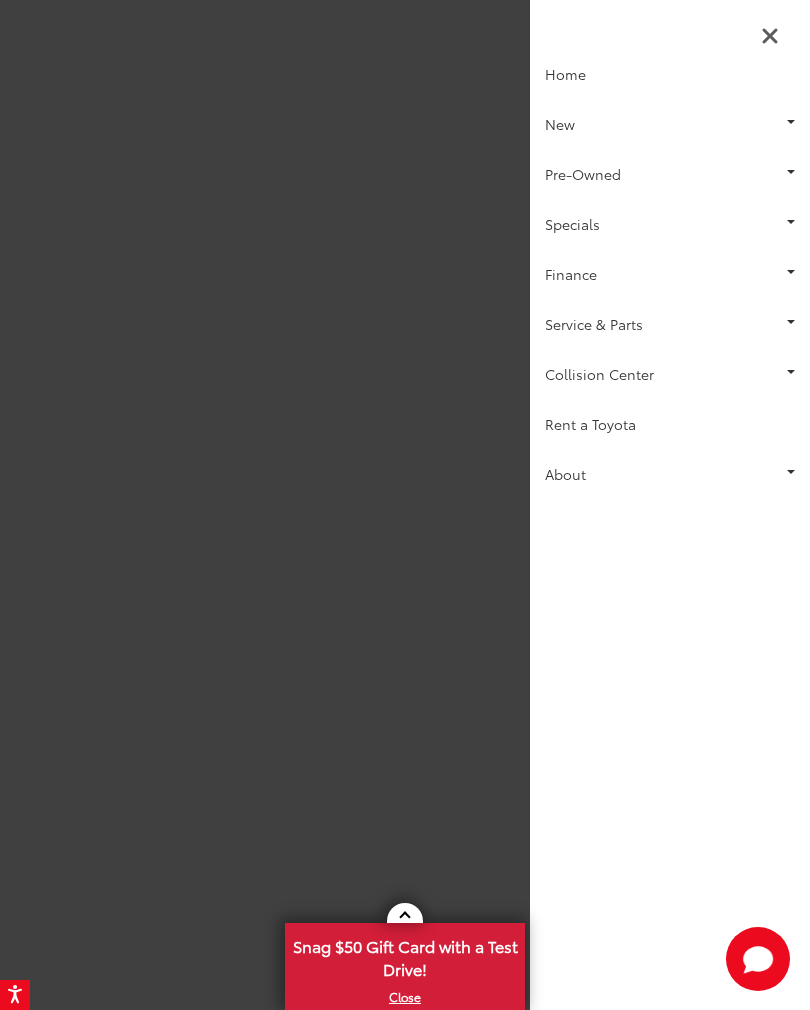 click on "Pre-Owned" at bounding box center [670, 174] 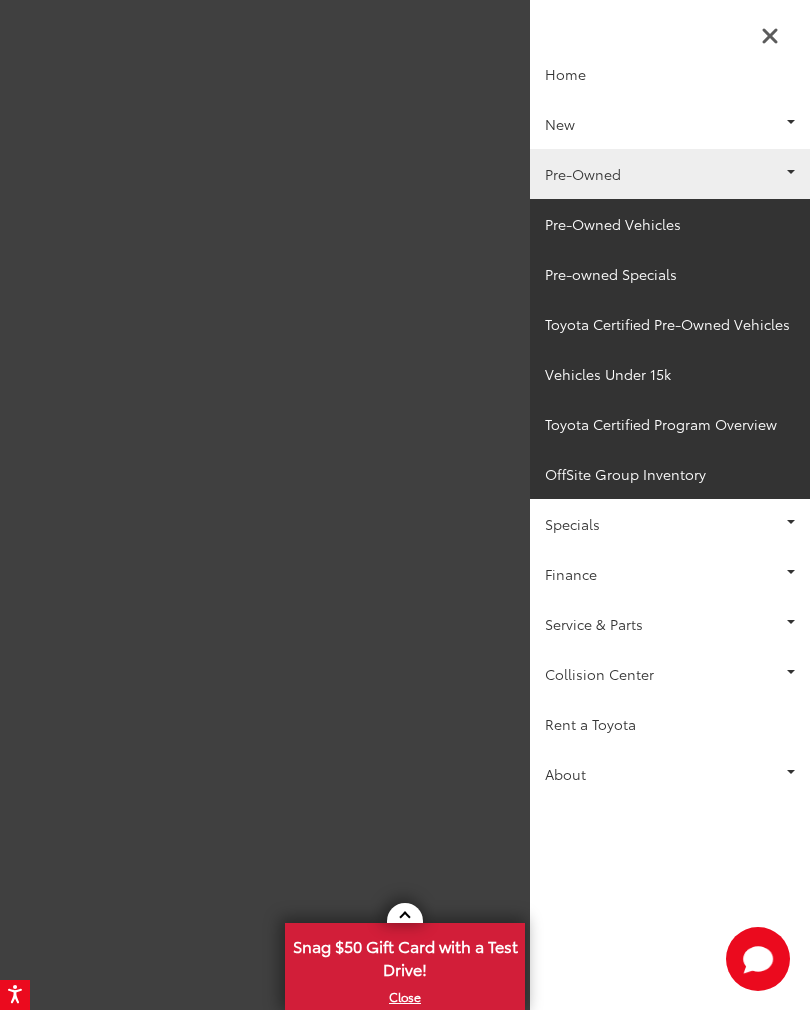 click on "Pre-Owned Vehicles" at bounding box center [670, 224] 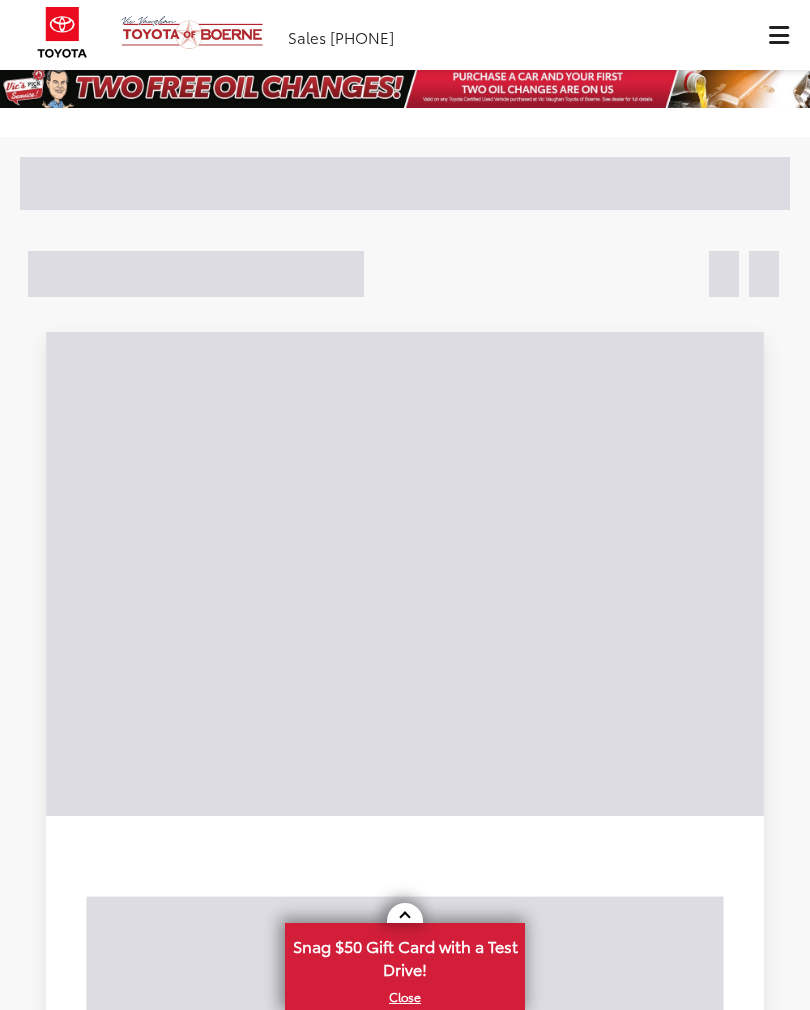 scroll, scrollTop: 0, scrollLeft: 0, axis: both 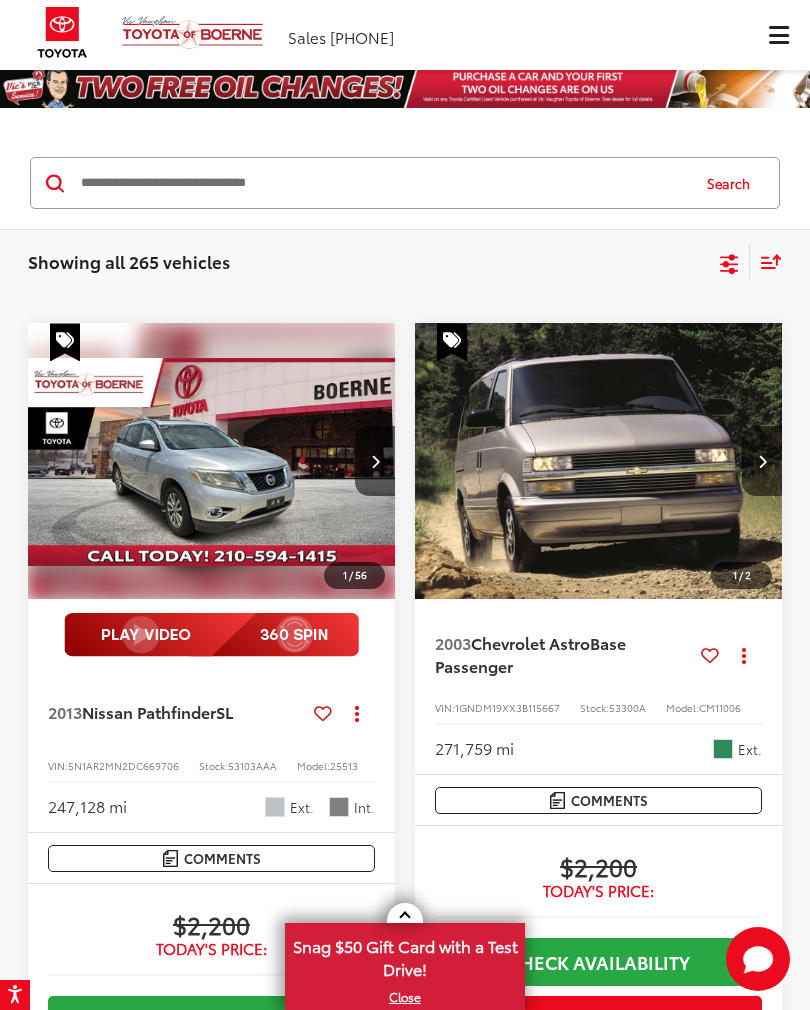 click 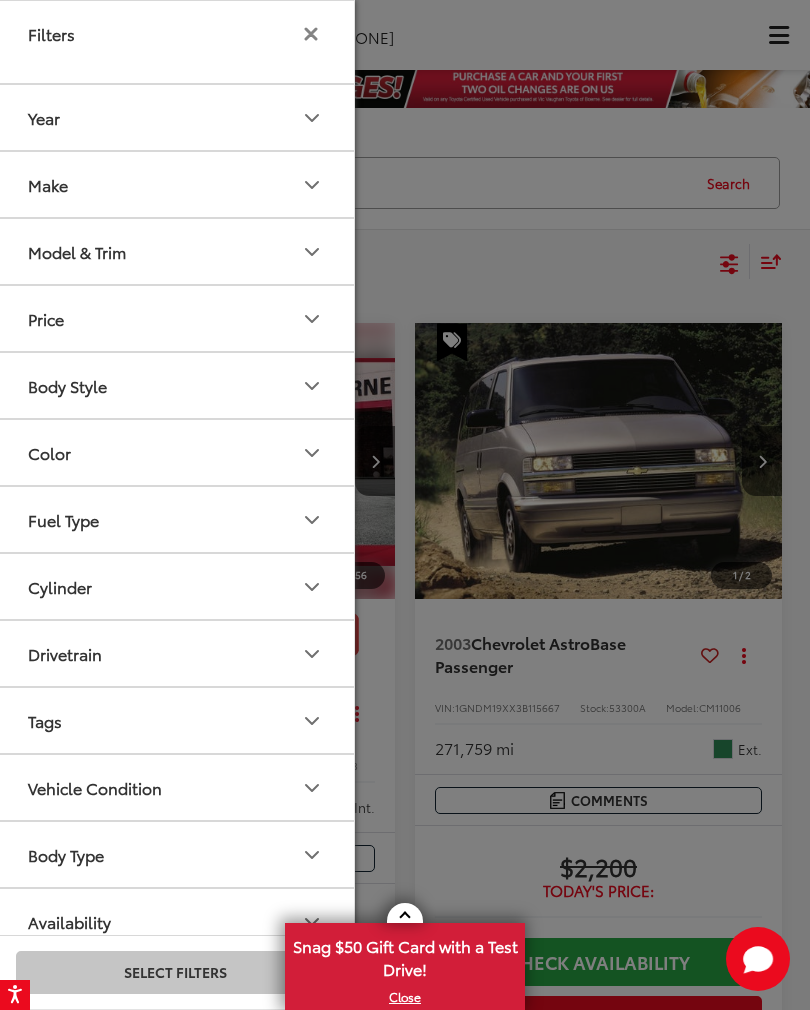 scroll, scrollTop: 0, scrollLeft: 0, axis: both 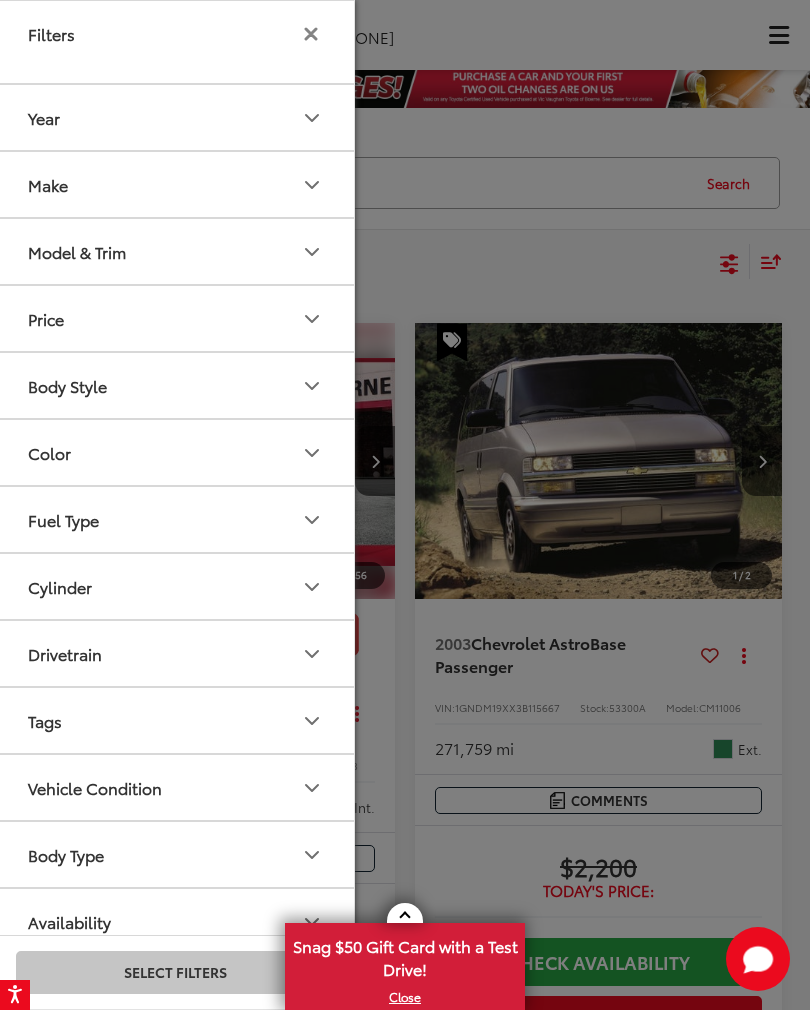 click 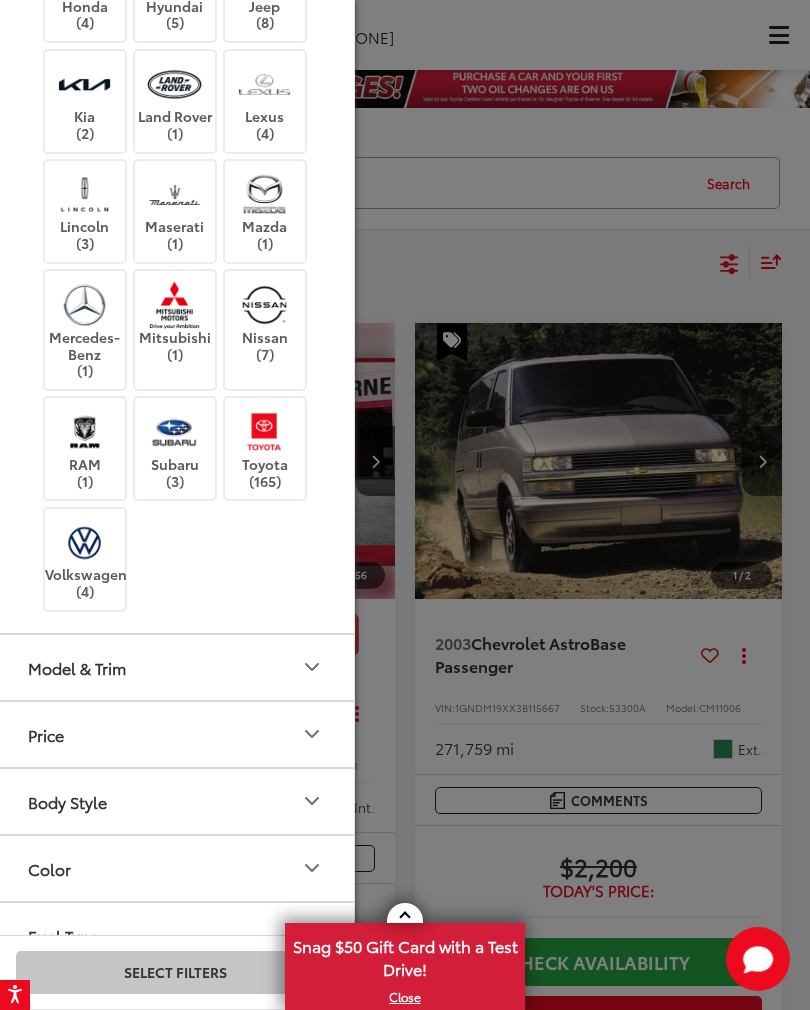 scroll, scrollTop: 432, scrollLeft: 0, axis: vertical 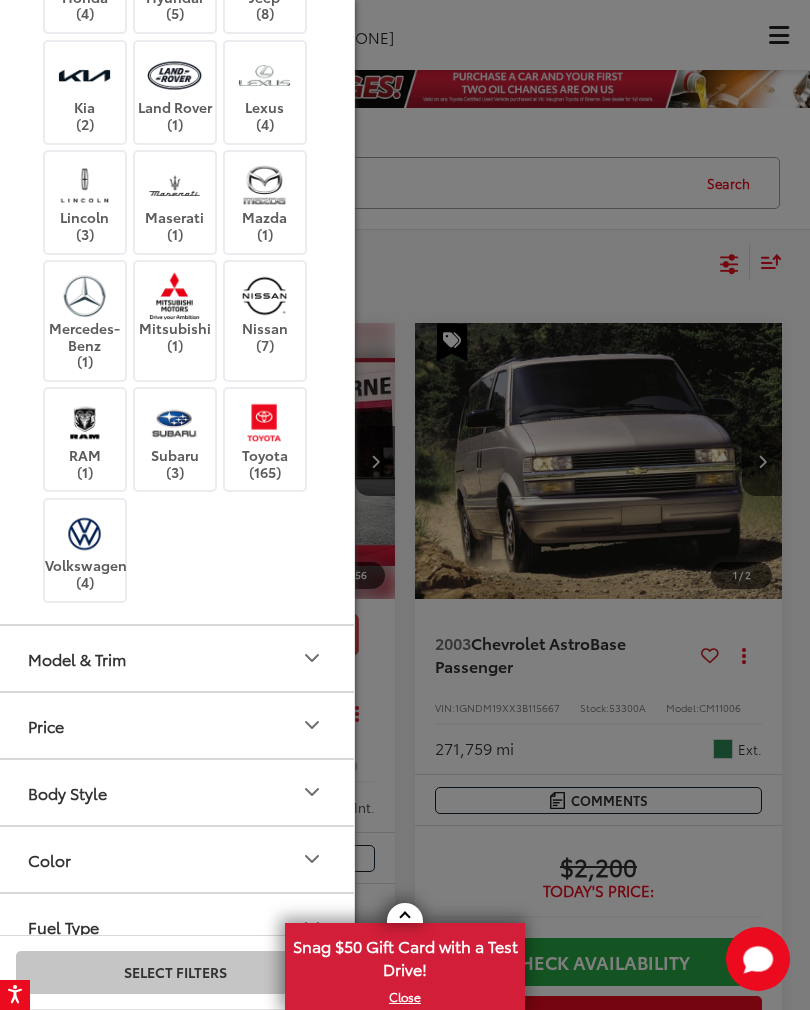 click on "Toyota   (165)" at bounding box center [265, 439] 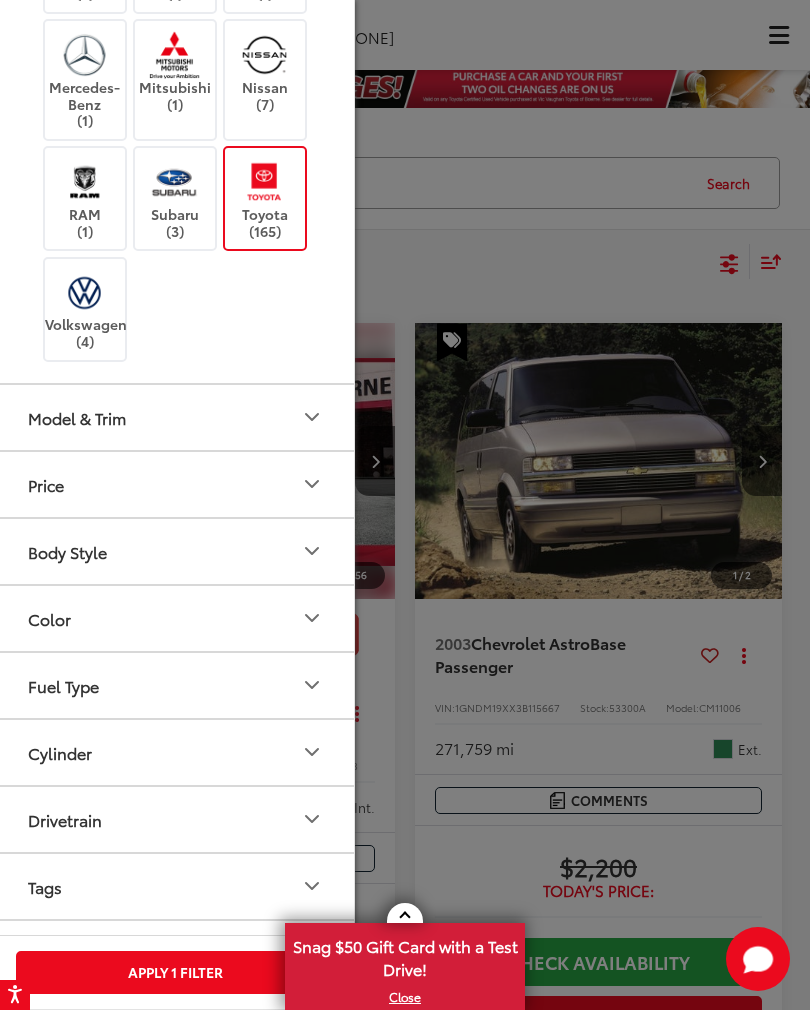 scroll, scrollTop: 688, scrollLeft: 0, axis: vertical 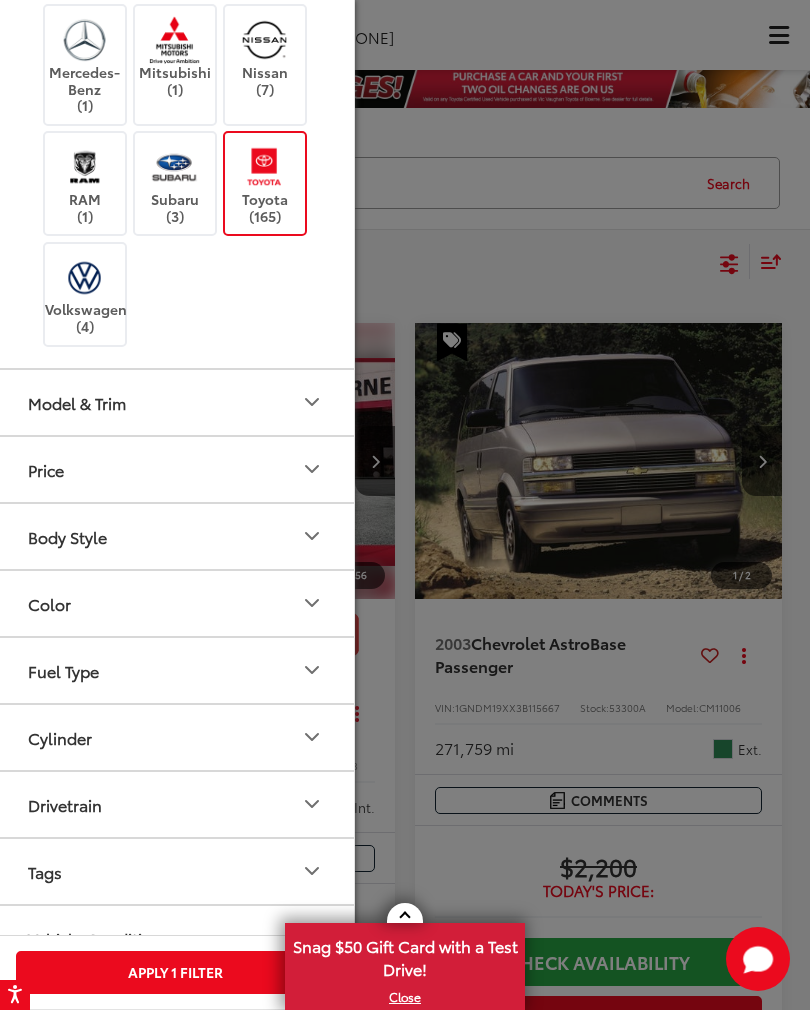 click 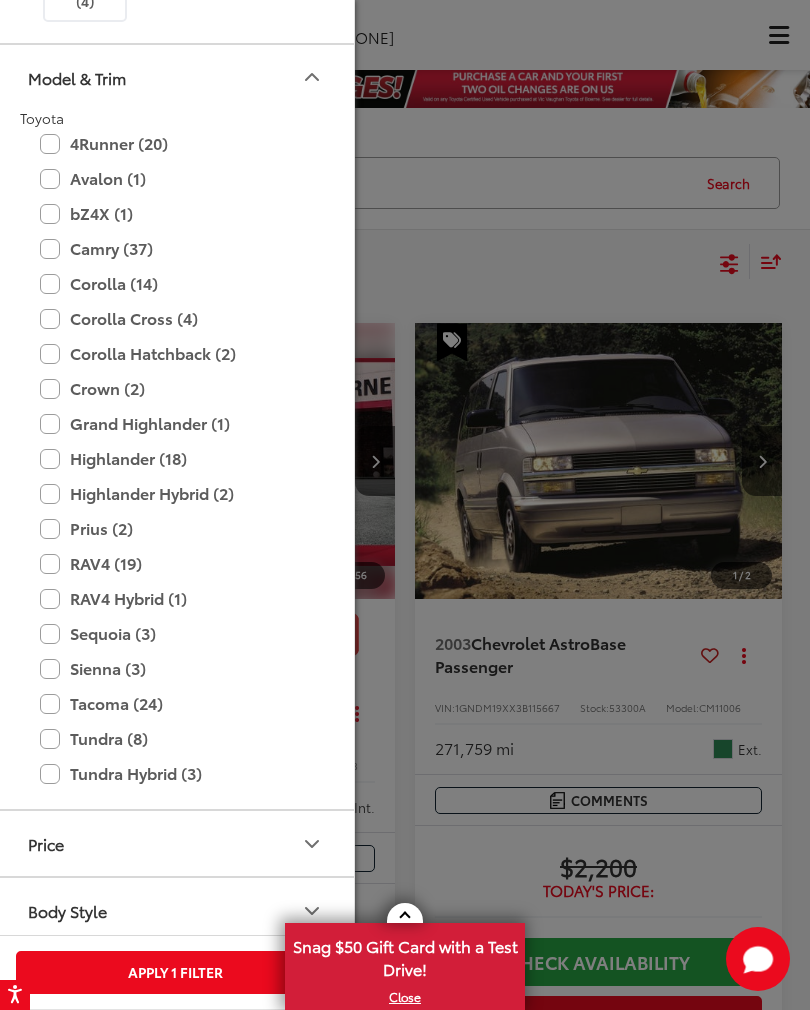 scroll, scrollTop: 1059, scrollLeft: 0, axis: vertical 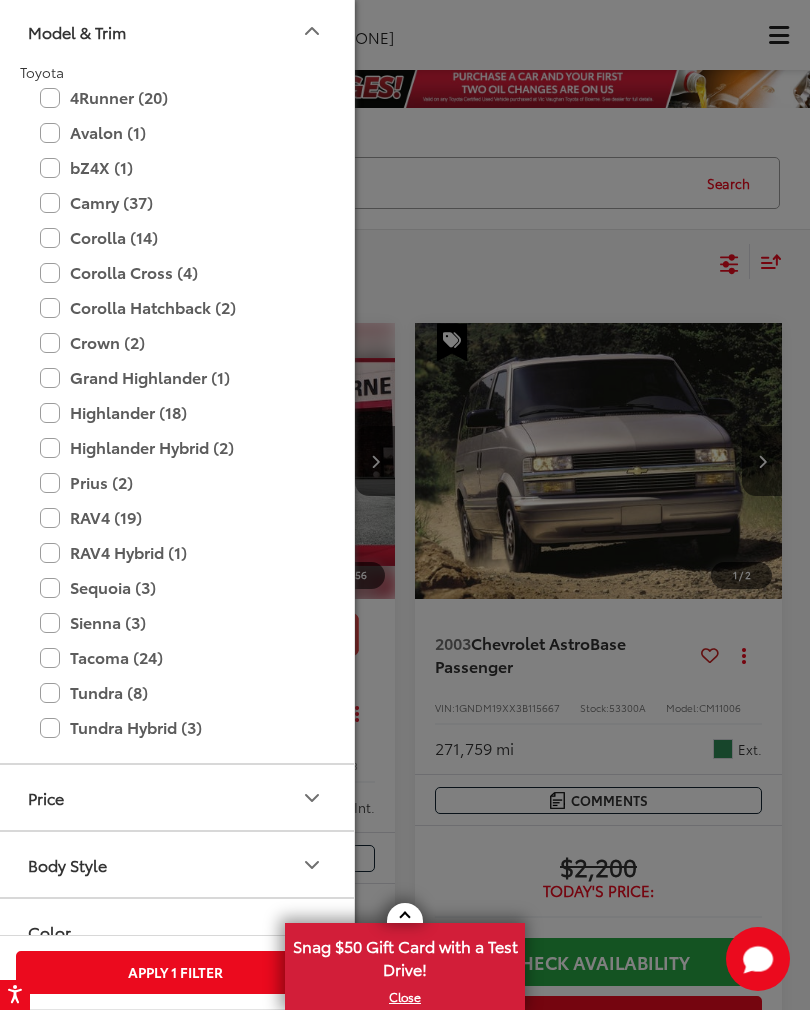 click on "Tacoma (24)" at bounding box center [175, 657] 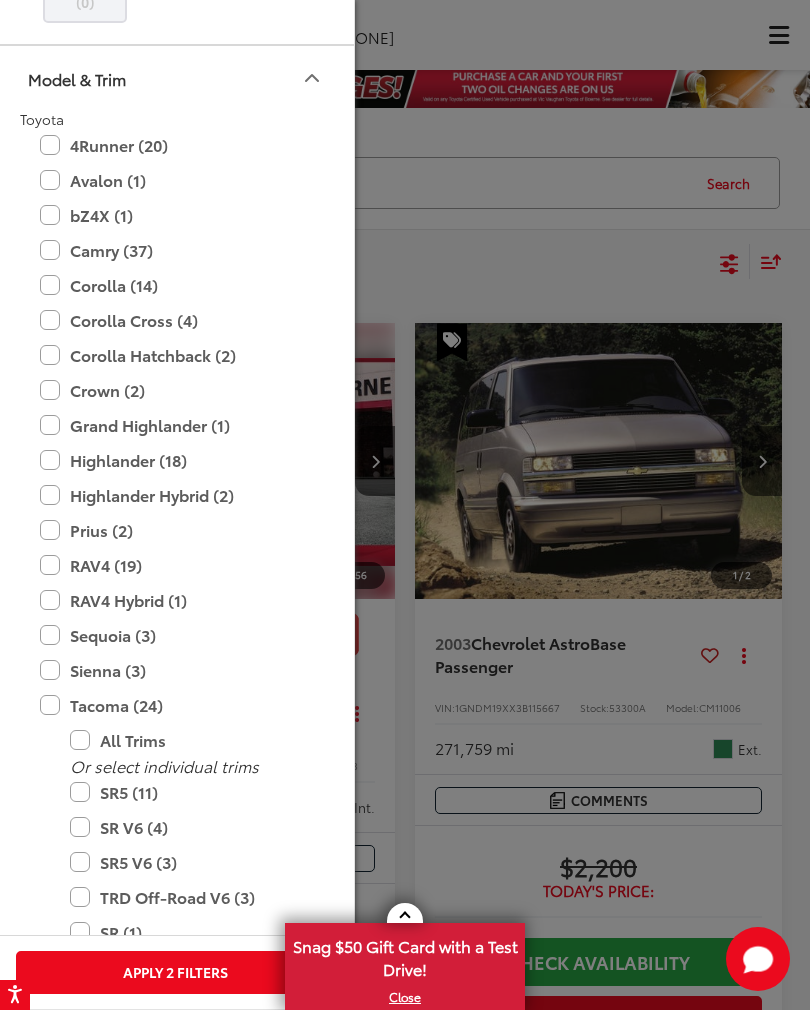 click on "Apply 2 Filters" at bounding box center [175, 972] 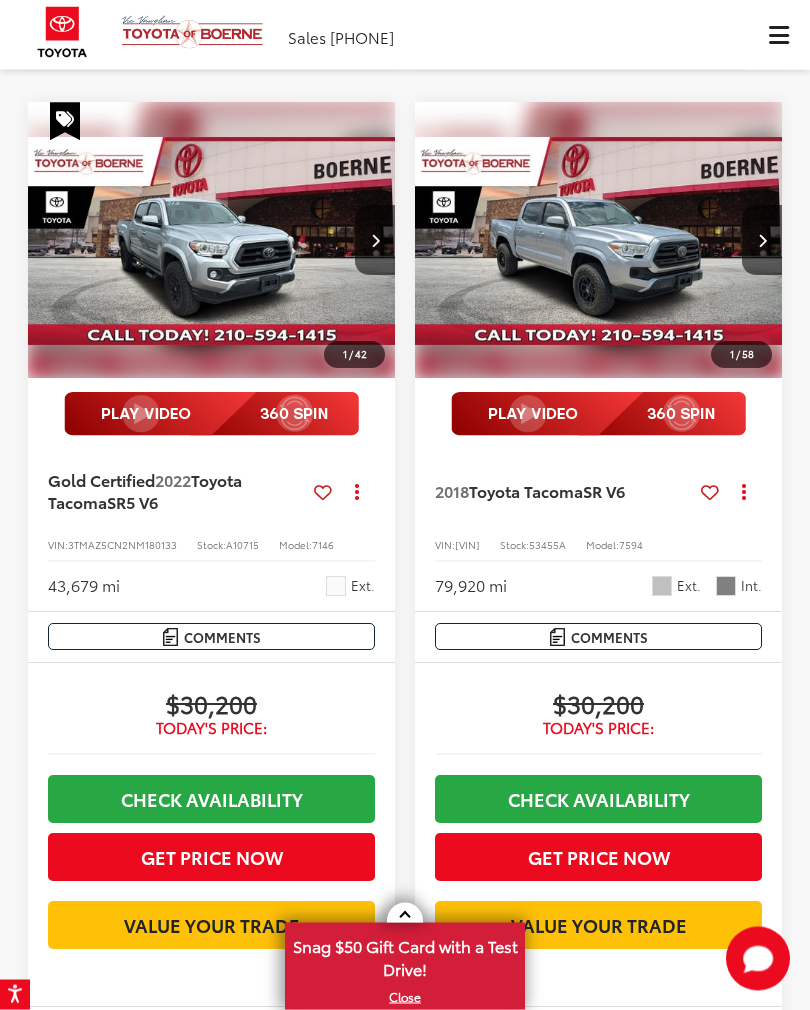 scroll, scrollTop: 1145, scrollLeft: 0, axis: vertical 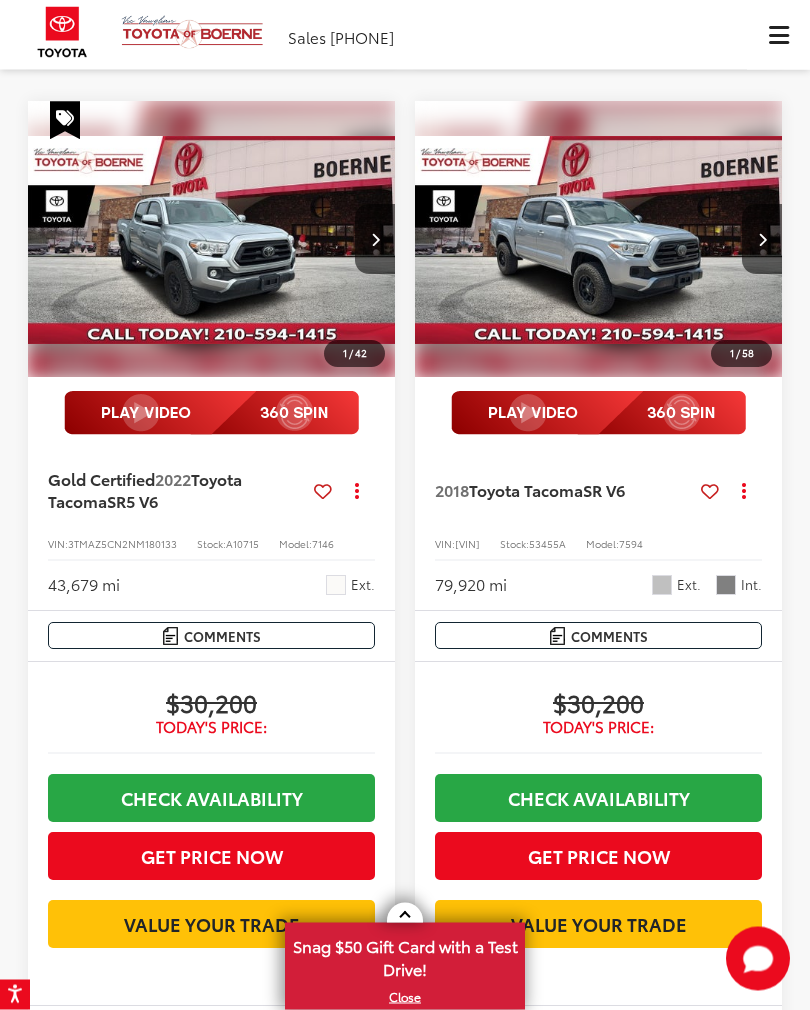 click at bounding box center (375, 240) 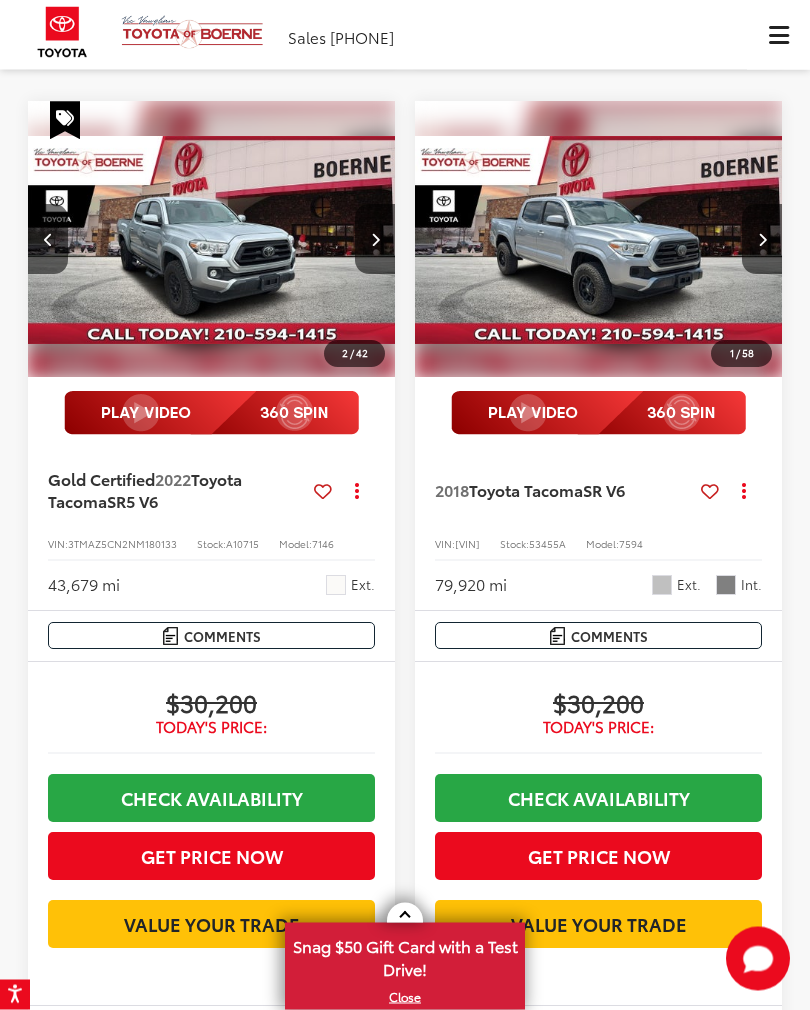 scroll, scrollTop: 1146, scrollLeft: 0, axis: vertical 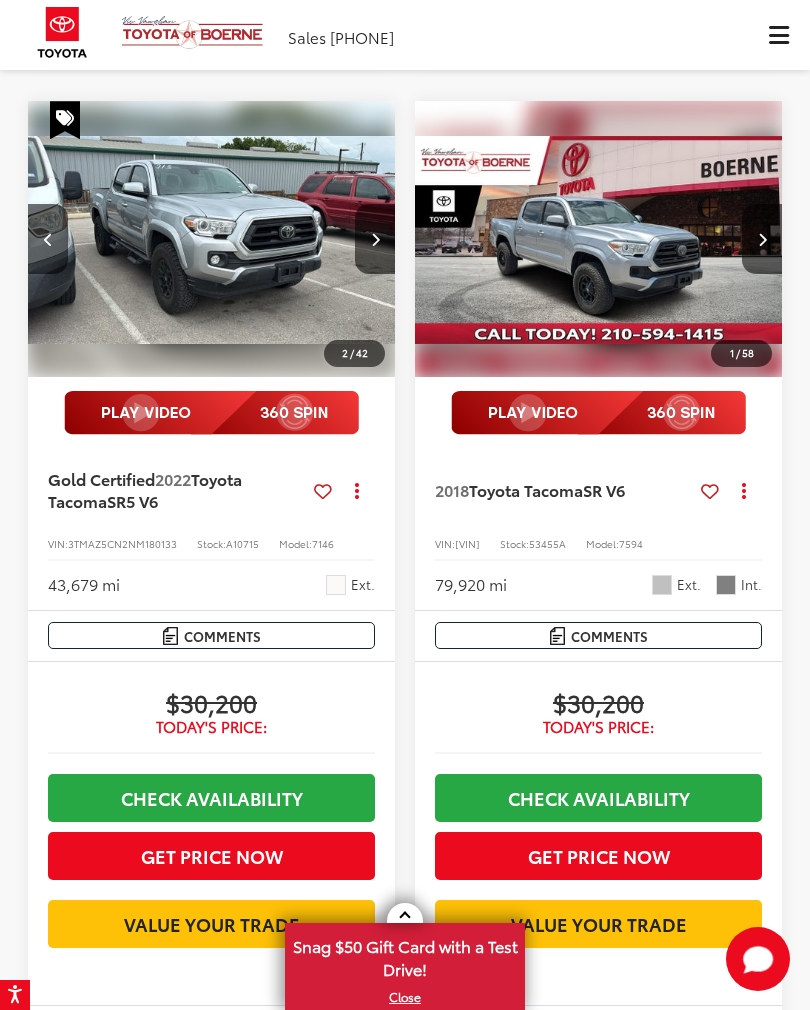 click at bounding box center [375, 239] 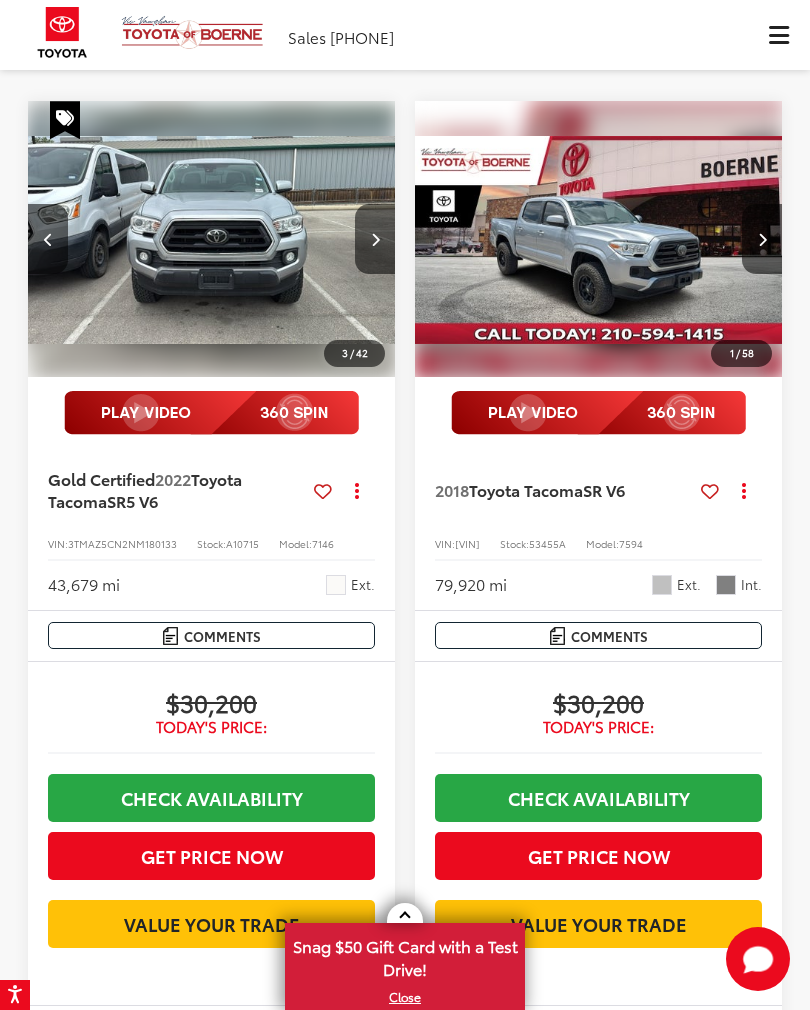 click at bounding box center (375, 239) 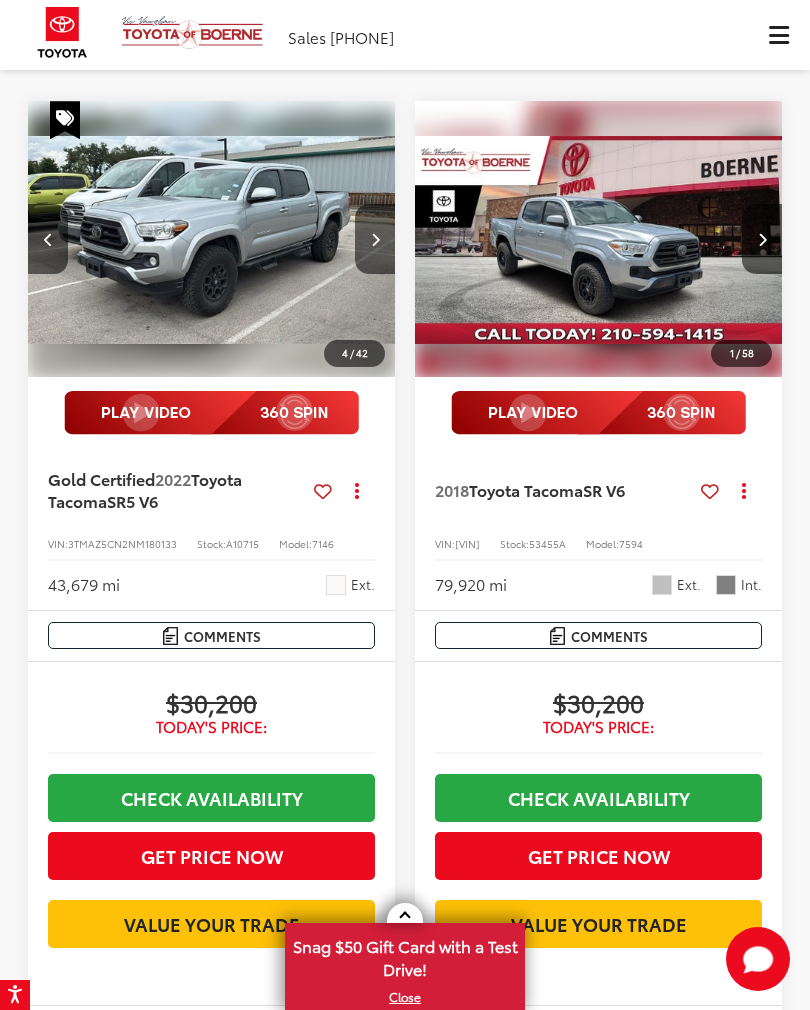 click at bounding box center [375, 239] 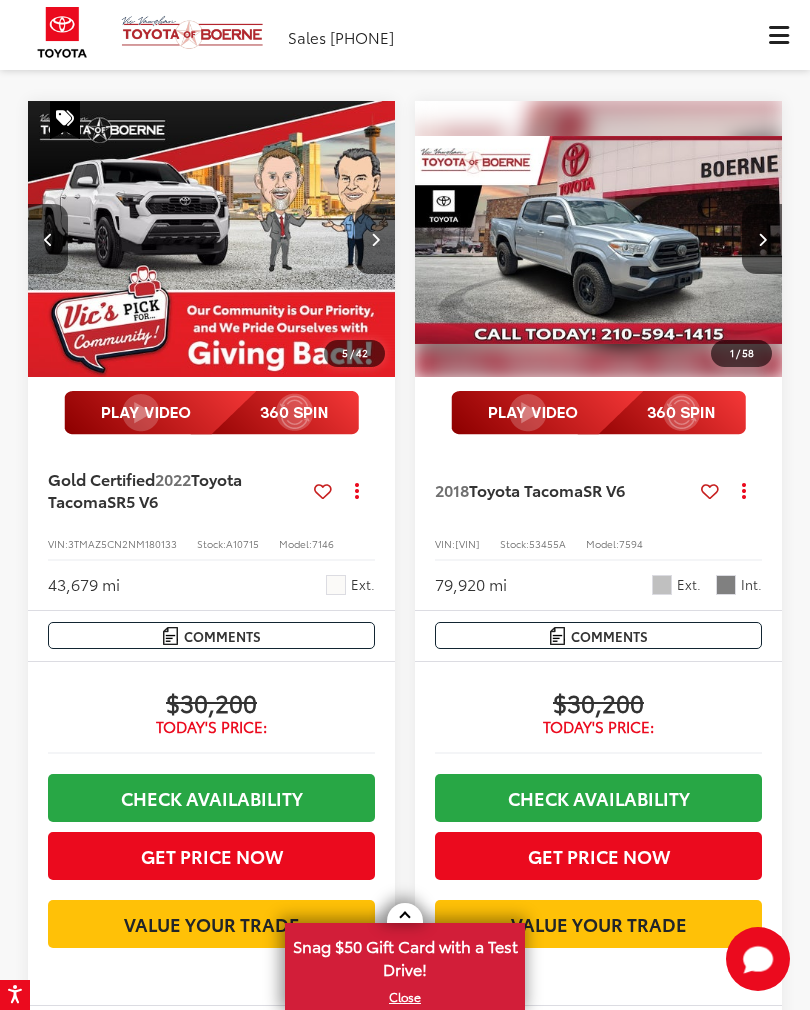 click at bounding box center (375, 239) 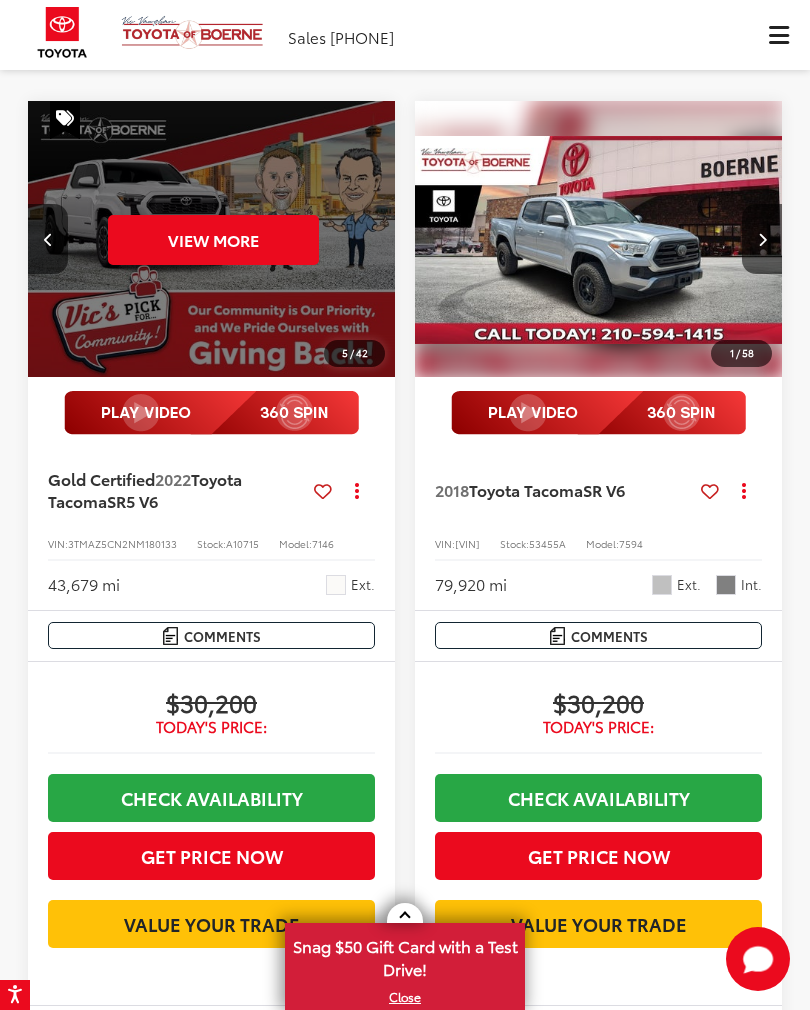 scroll, scrollTop: 0, scrollLeft: 1850, axis: horizontal 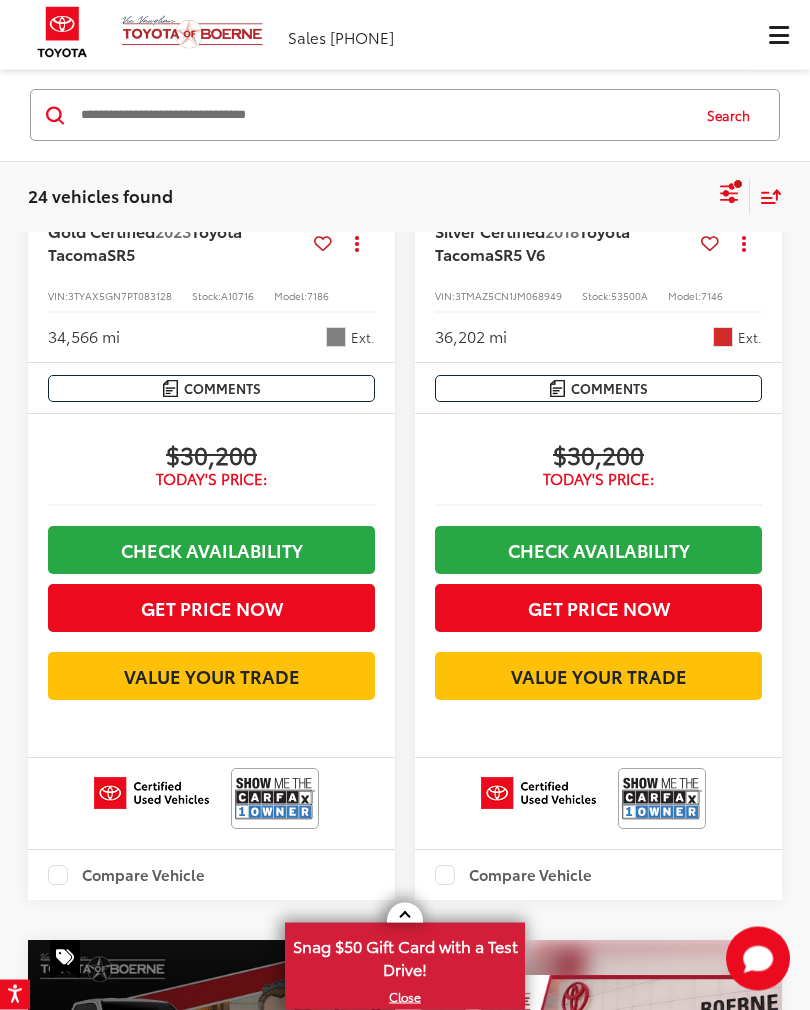 click 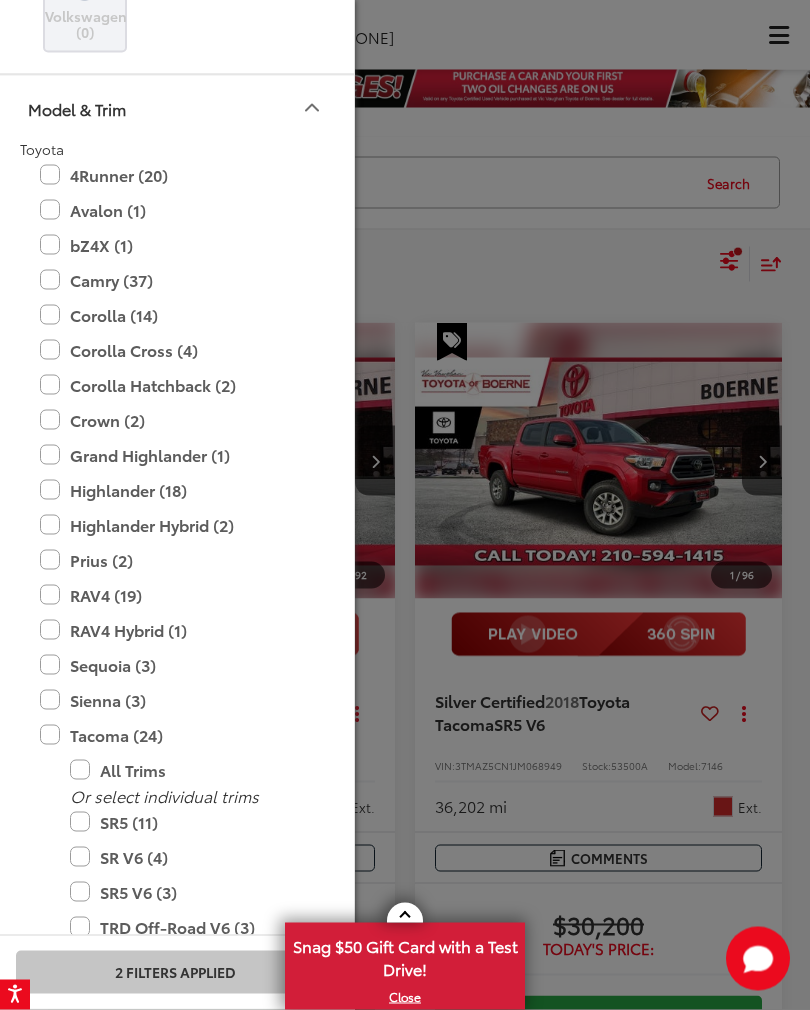 scroll, scrollTop: 31, scrollLeft: 0, axis: vertical 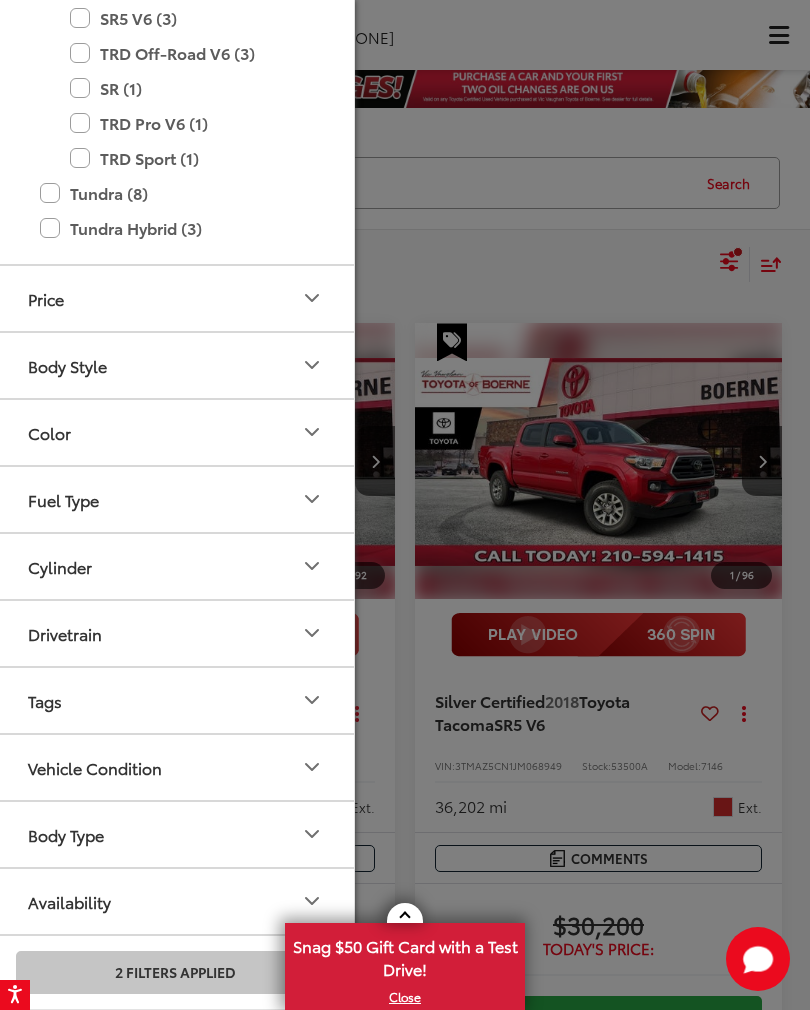 click 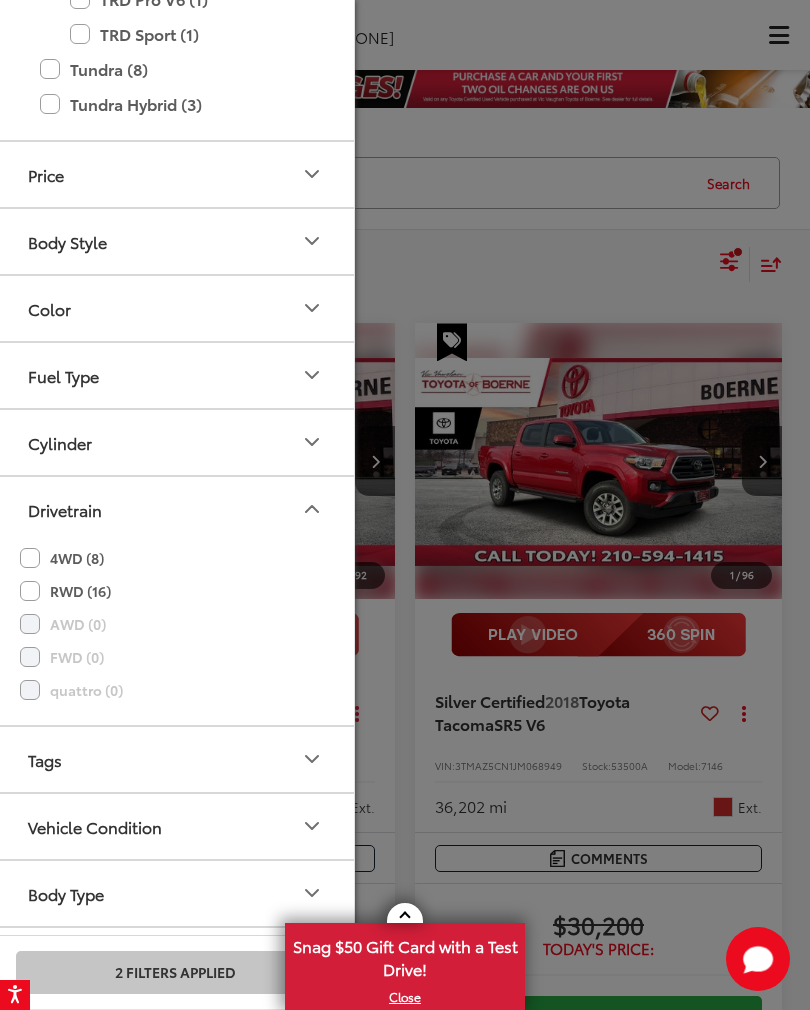 click on "4WD (8)" 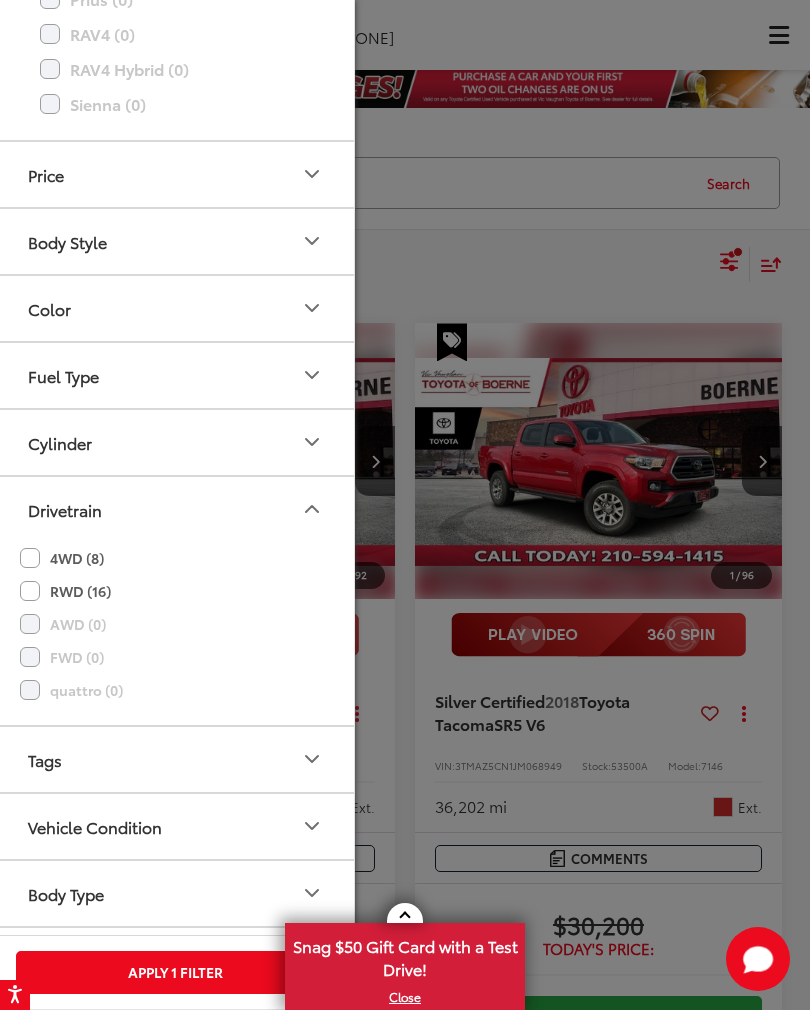 click on "Apply 1 Filter" at bounding box center [175, 972] 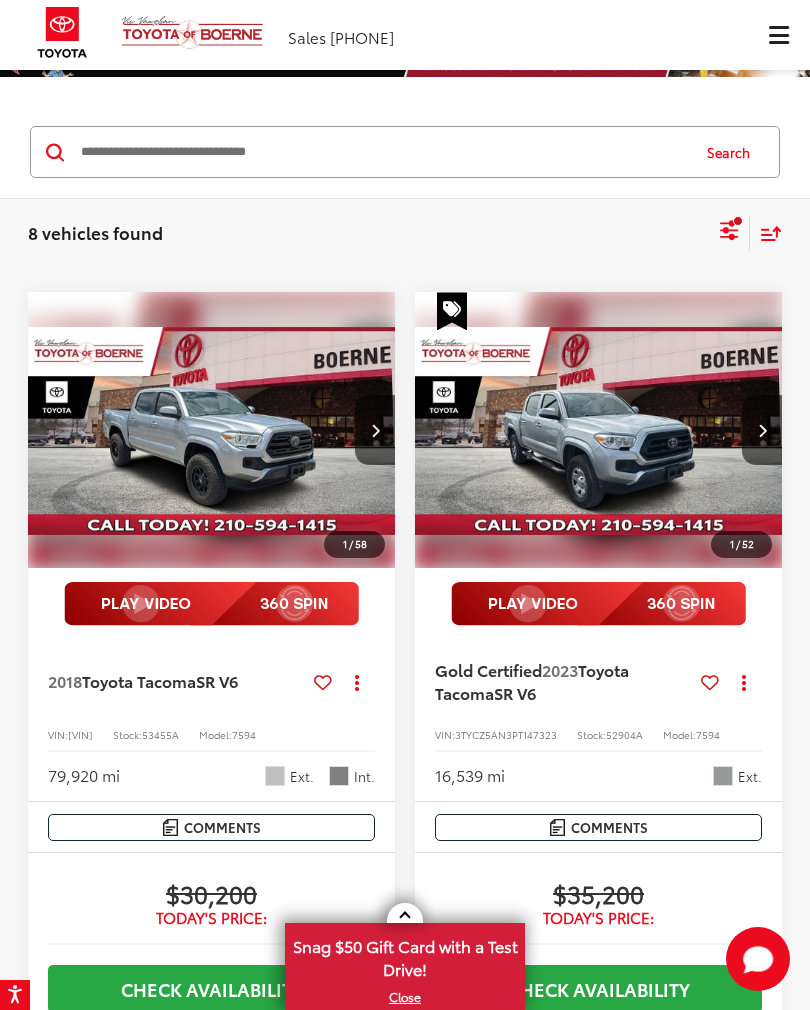click at bounding box center (762, 430) 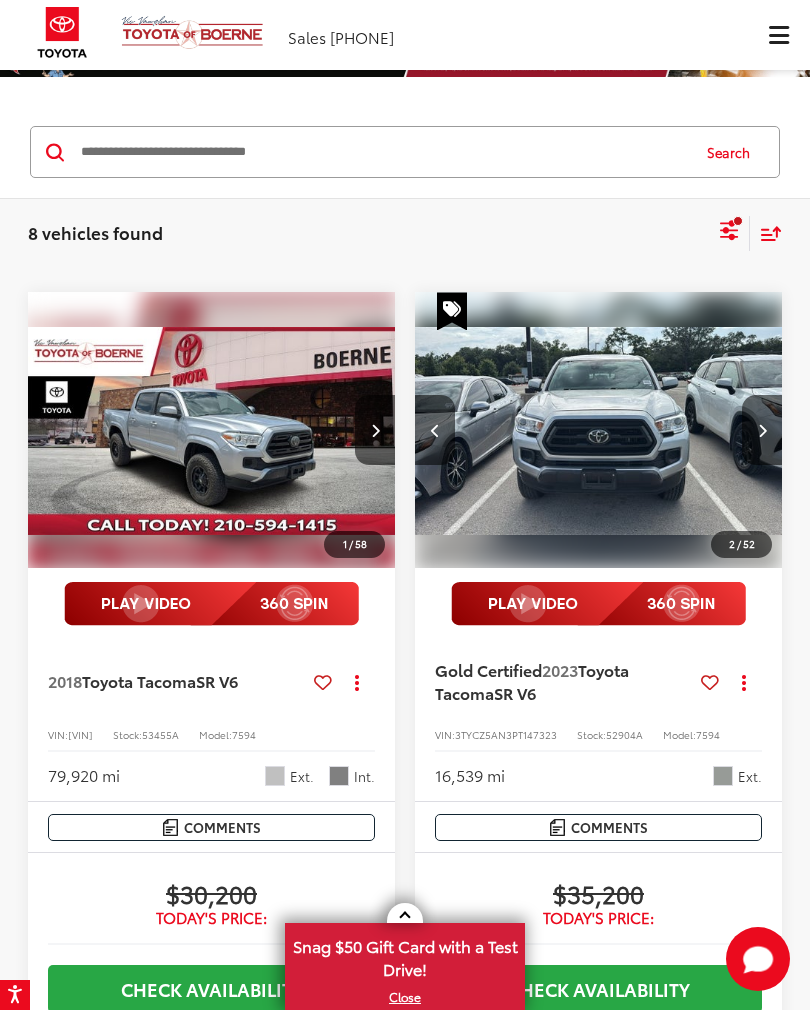 click at bounding box center (762, 430) 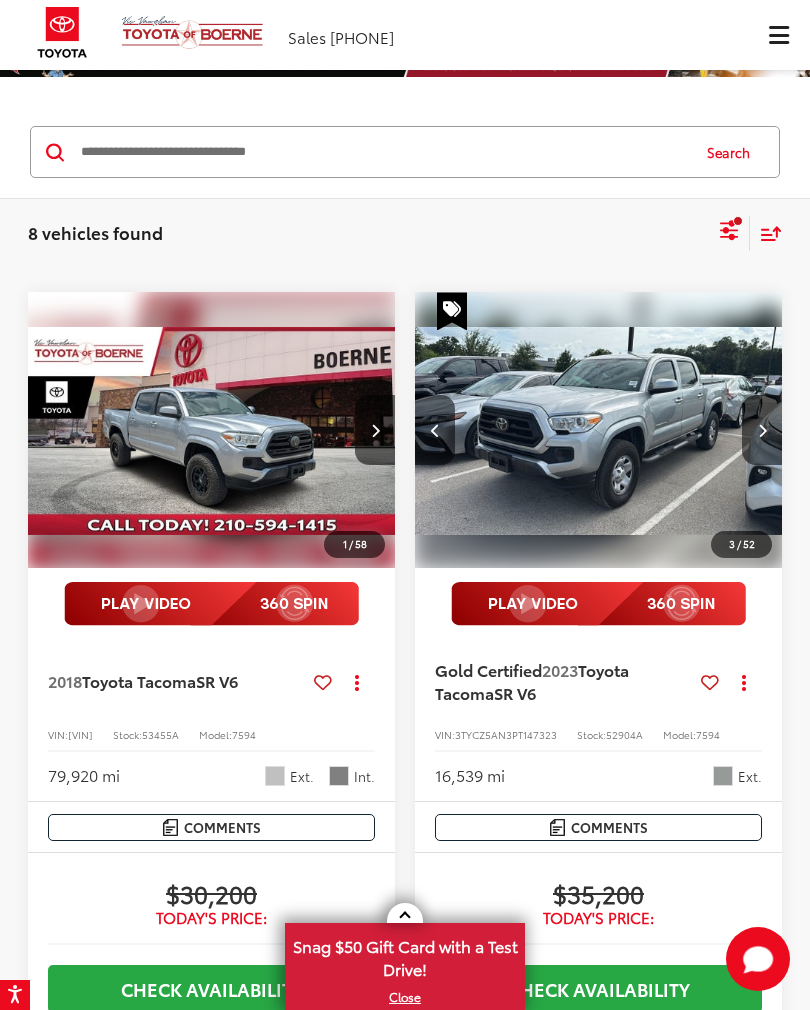 click at bounding box center (762, 430) 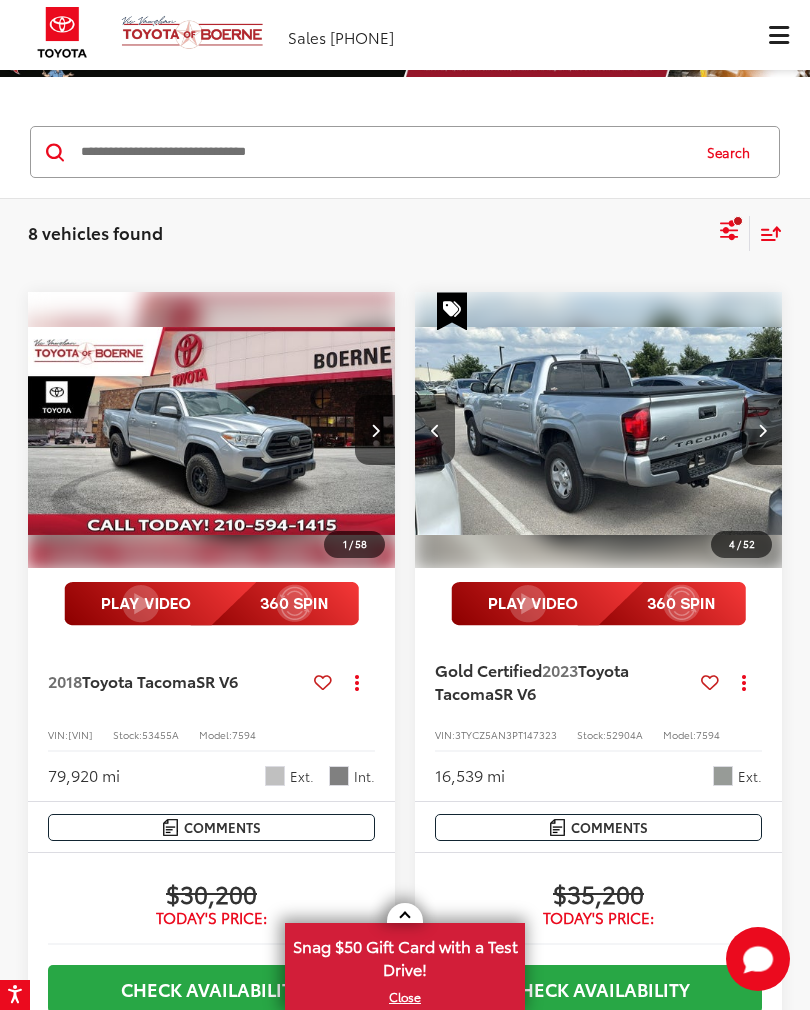 scroll, scrollTop: 0, scrollLeft: 1110, axis: horizontal 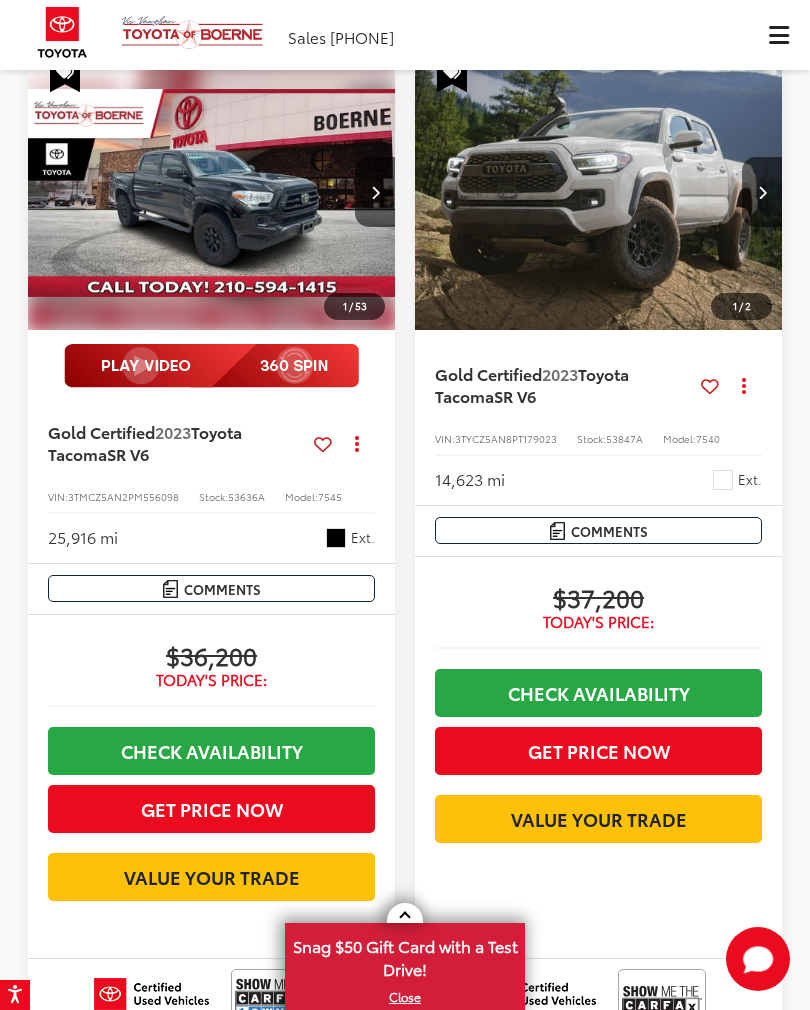 click at bounding box center [375, 192] 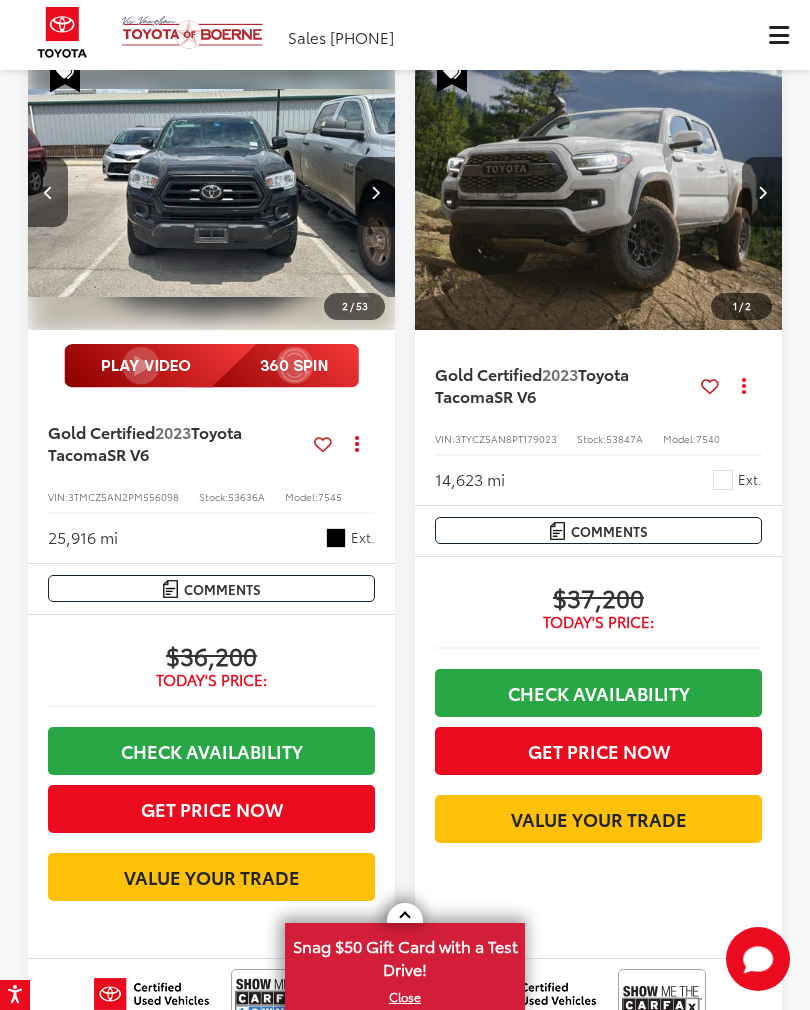 click at bounding box center (375, 192) 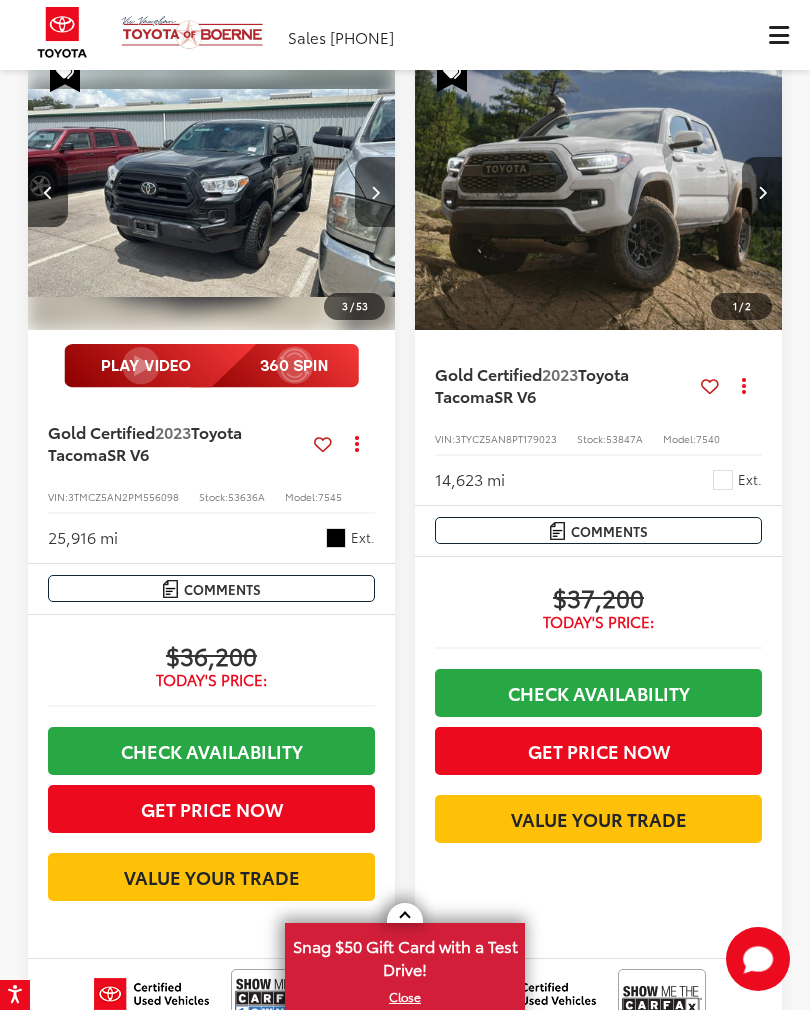 click at bounding box center [375, 192] 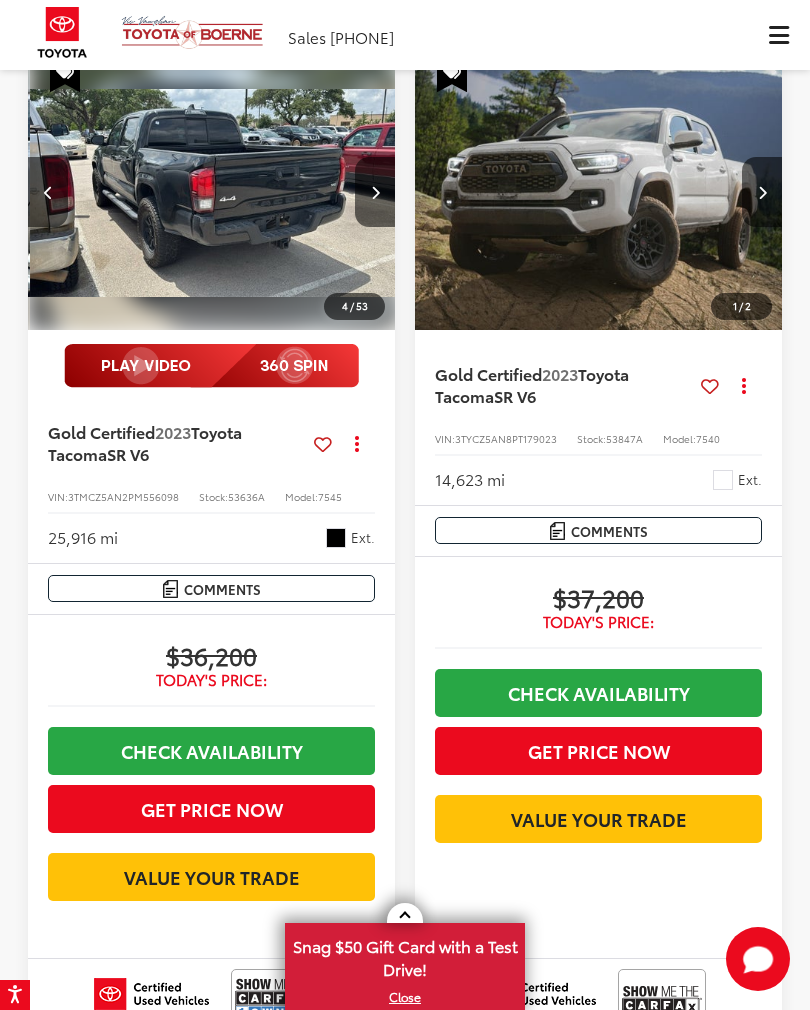 scroll, scrollTop: 0, scrollLeft: 1110, axis: horizontal 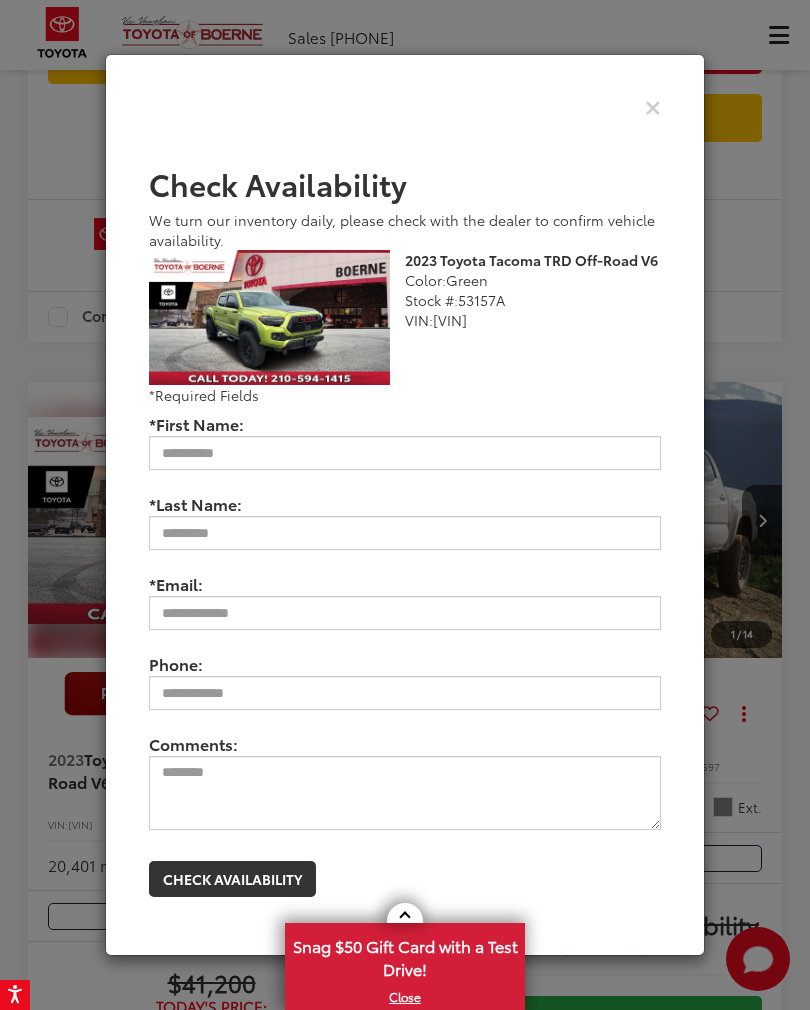 click at bounding box center (653, 106) 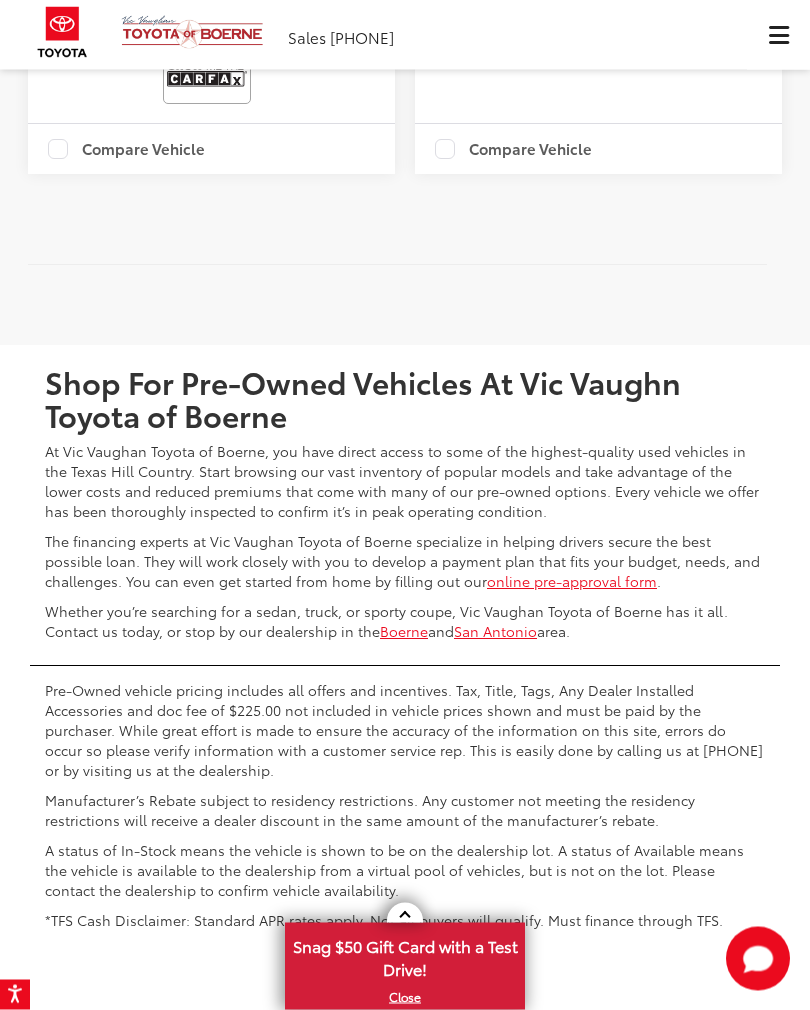 scroll, scrollTop: 4341, scrollLeft: 0, axis: vertical 